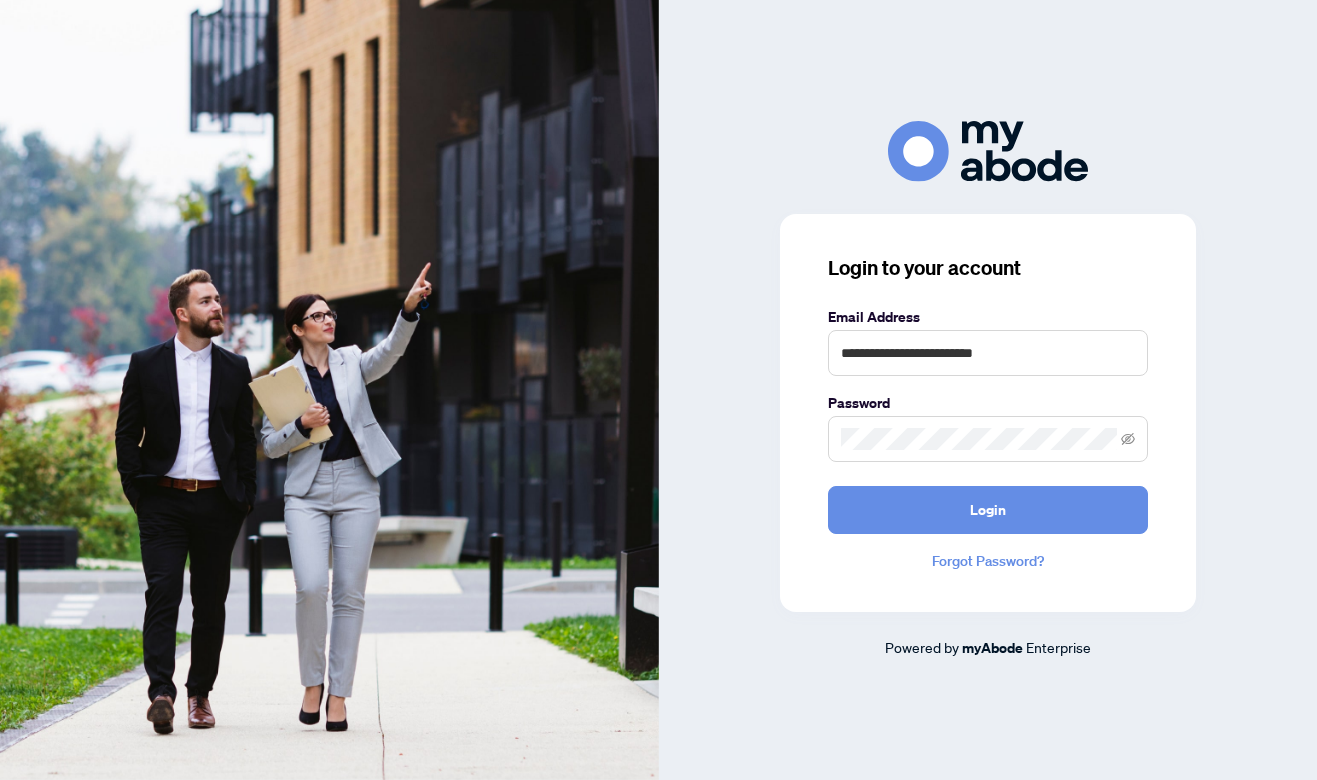 scroll, scrollTop: 0, scrollLeft: 0, axis: both 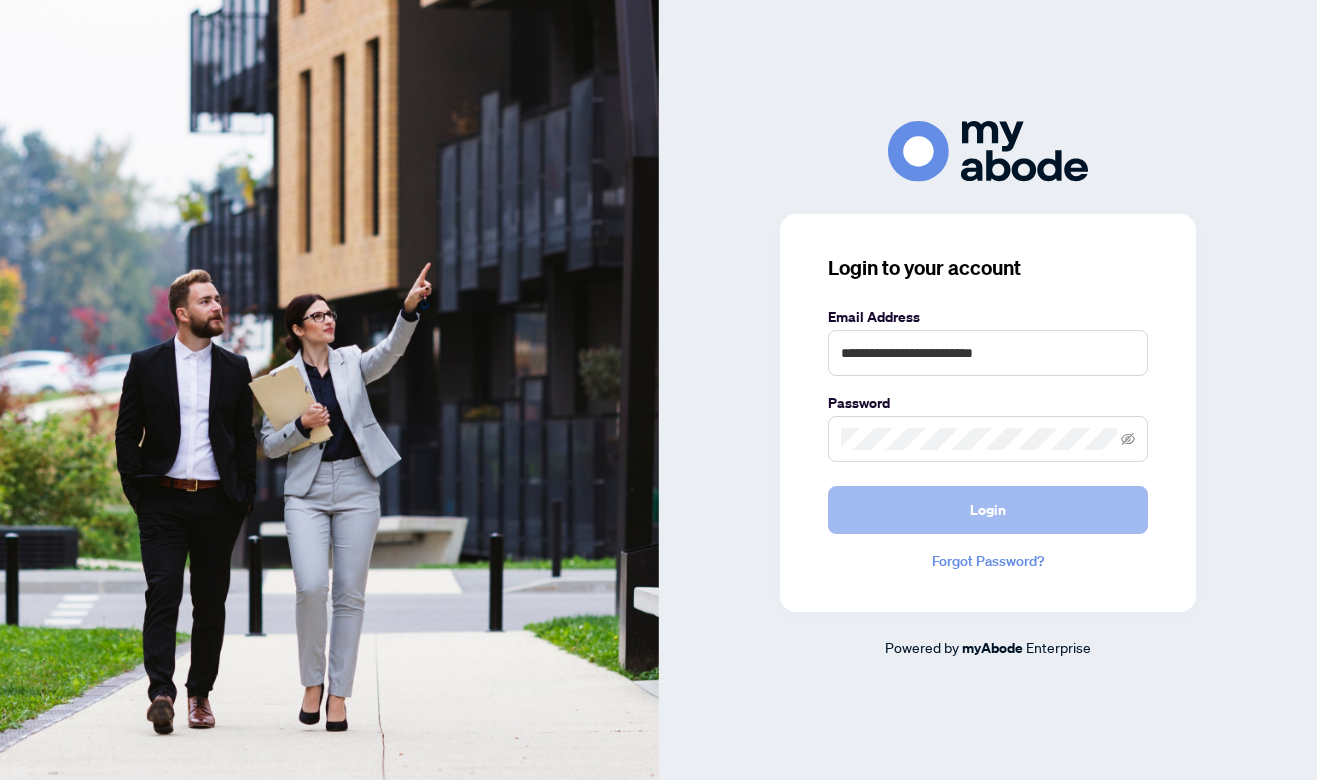 click on "Login" at bounding box center (988, 510) 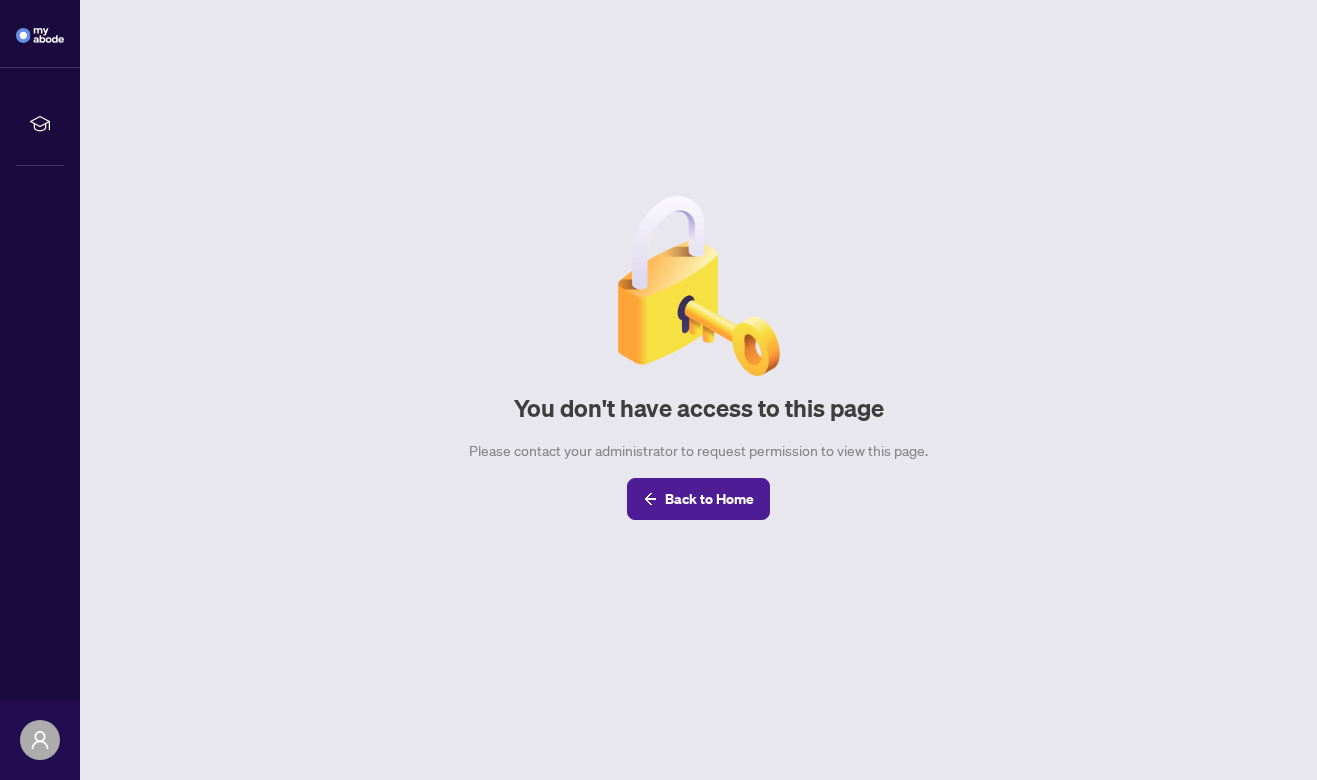 scroll, scrollTop: 0, scrollLeft: 0, axis: both 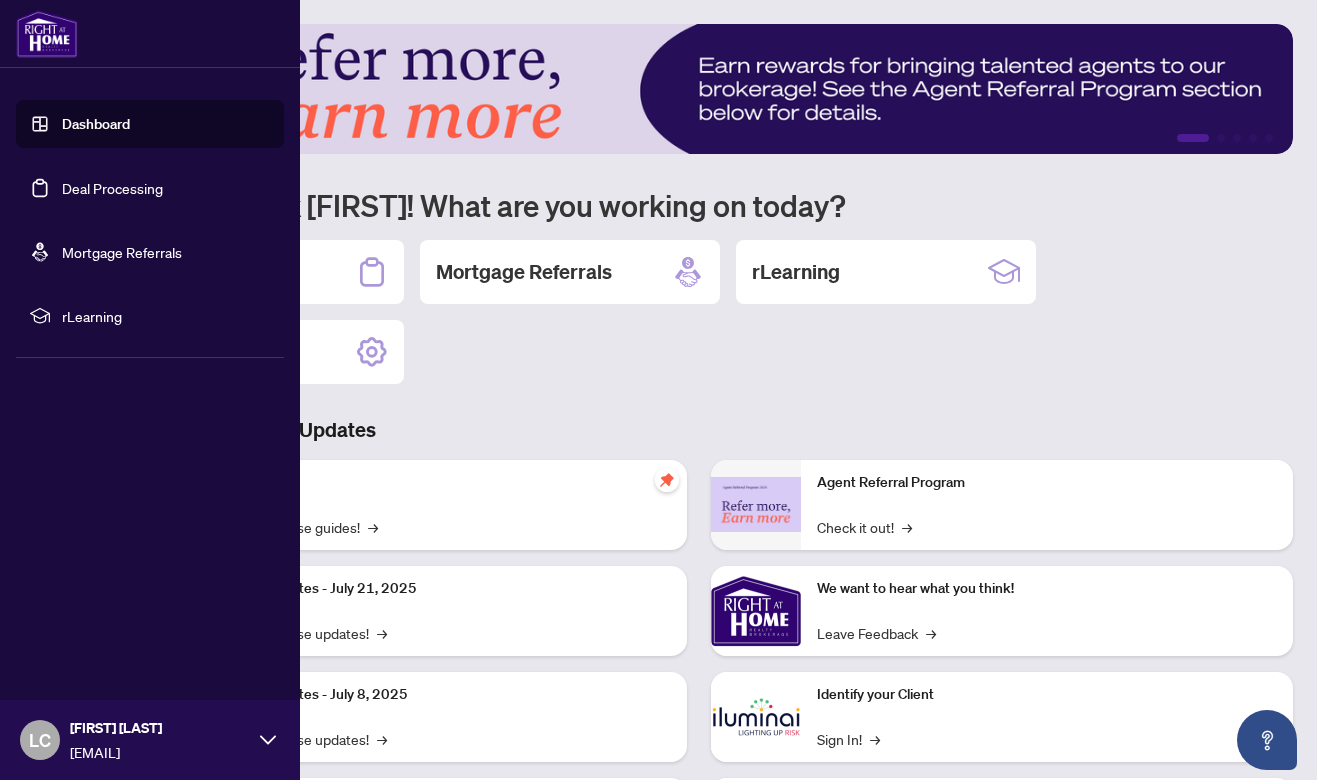 click on "Deal Processing" at bounding box center [112, 188] 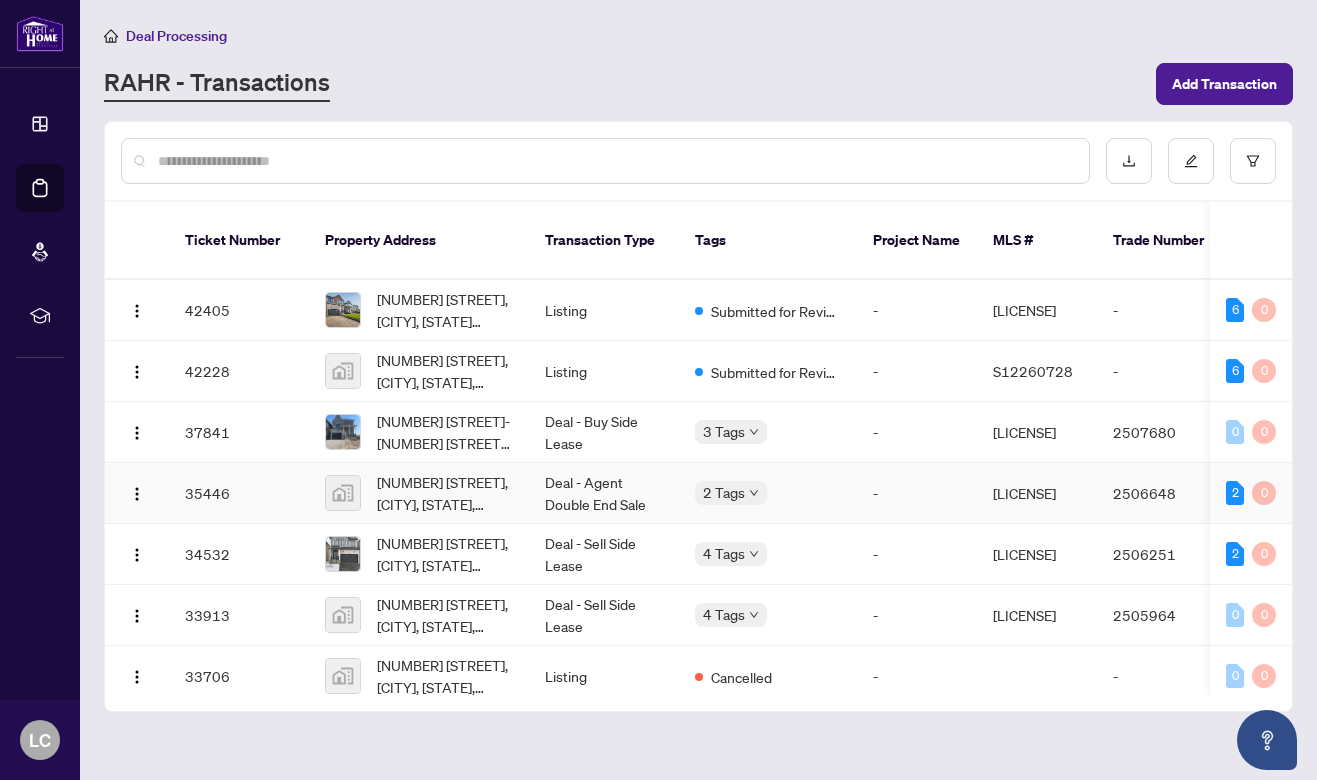 click on "Deal - Agent Double End Sale" at bounding box center (604, 493) 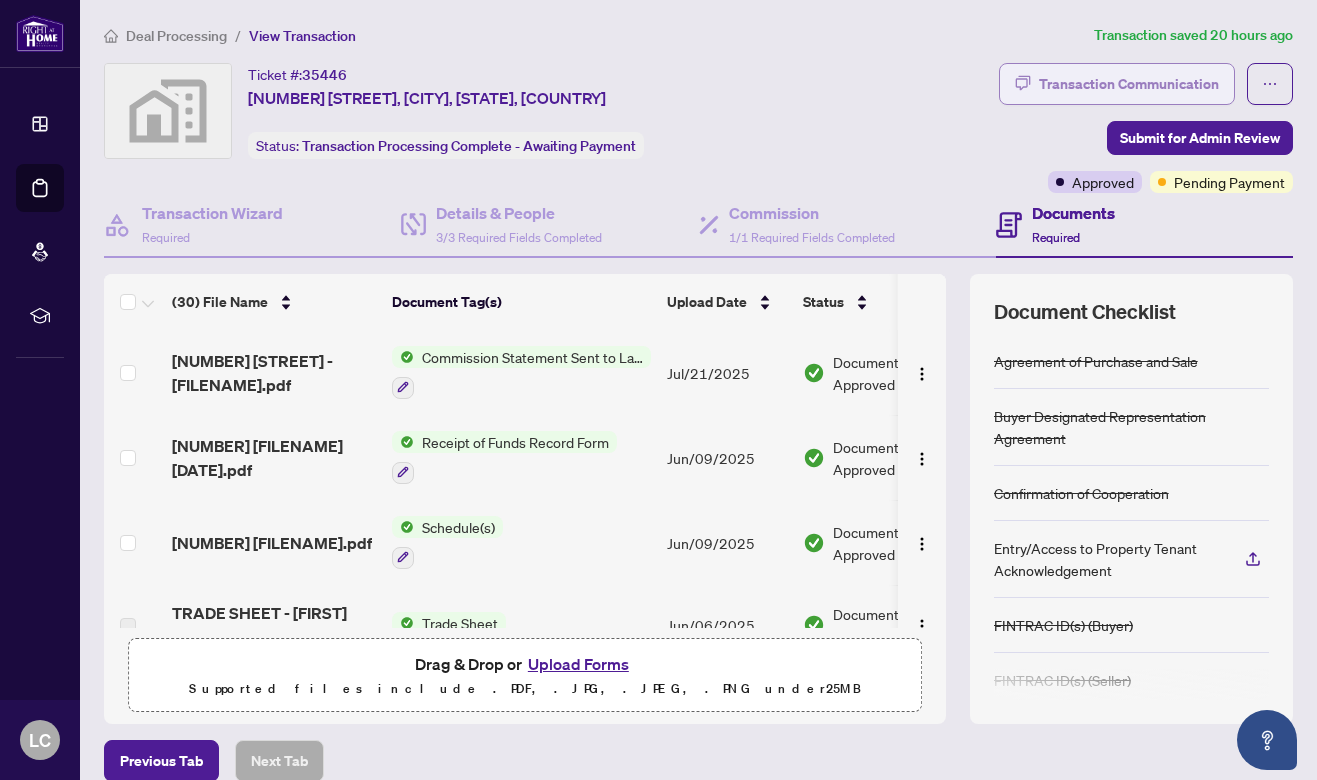 click on "Transaction Communication" at bounding box center (1129, 84) 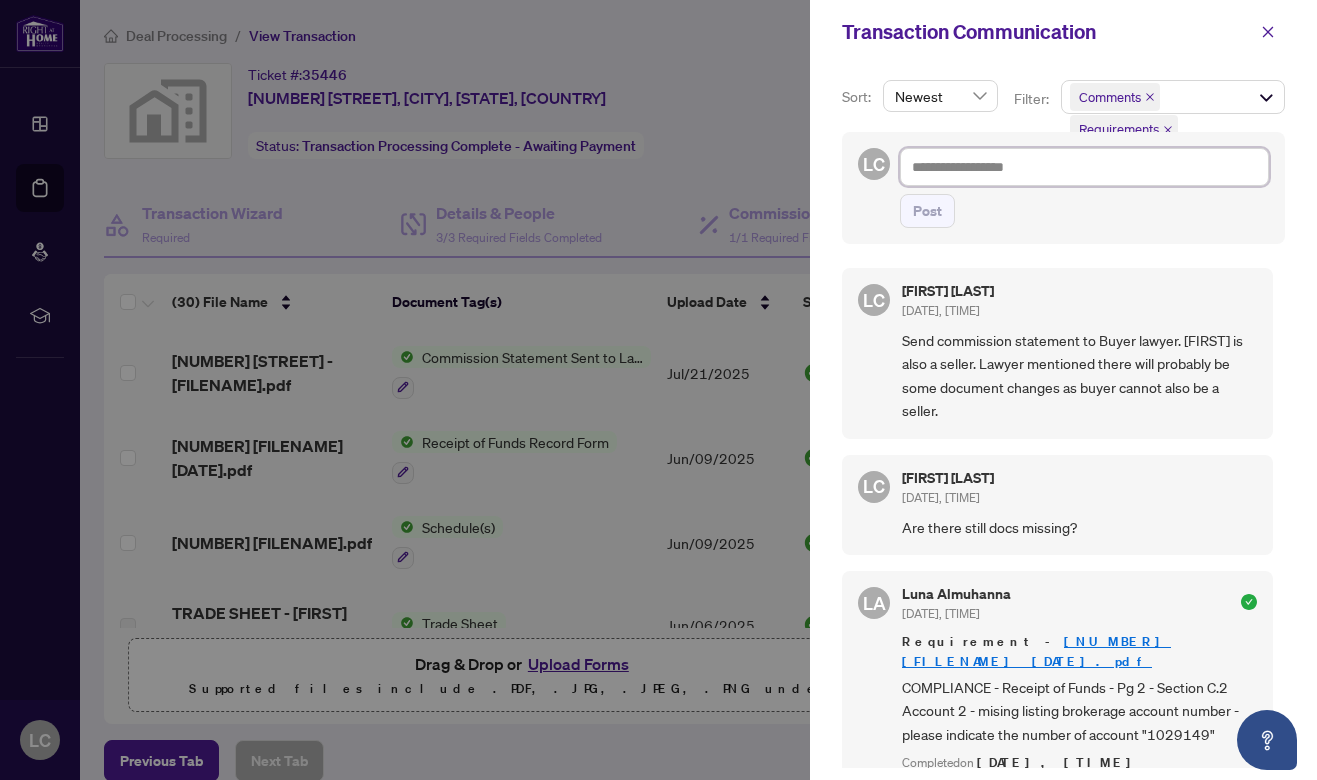 click at bounding box center (1084, 167) 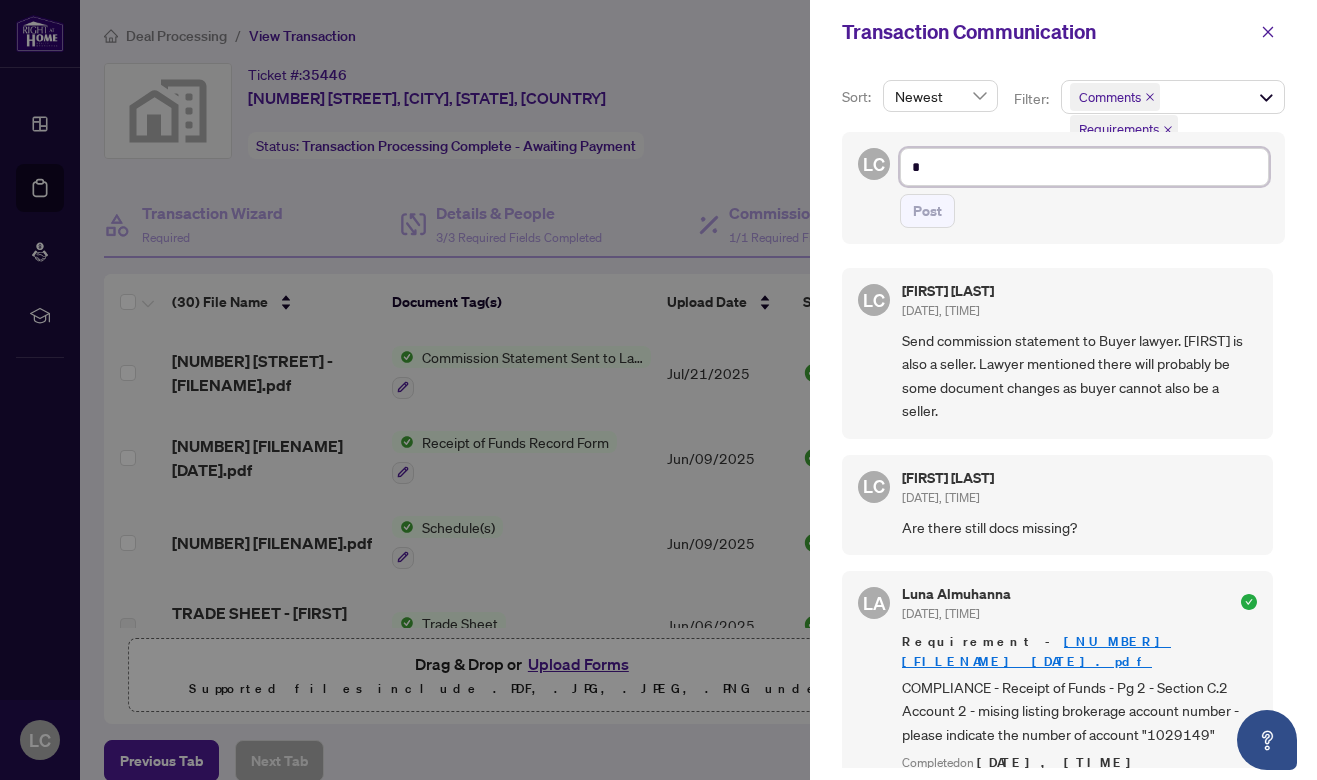 type on "*" 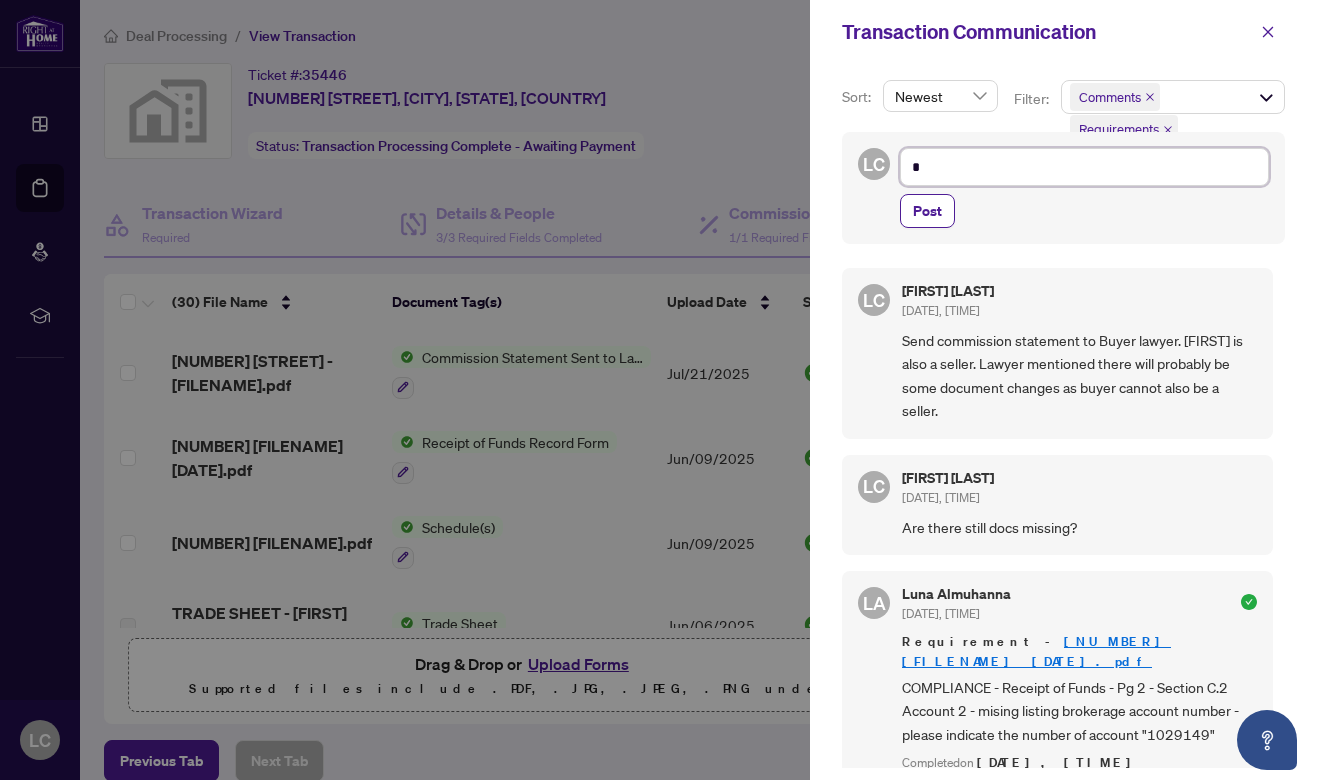 type on "**" 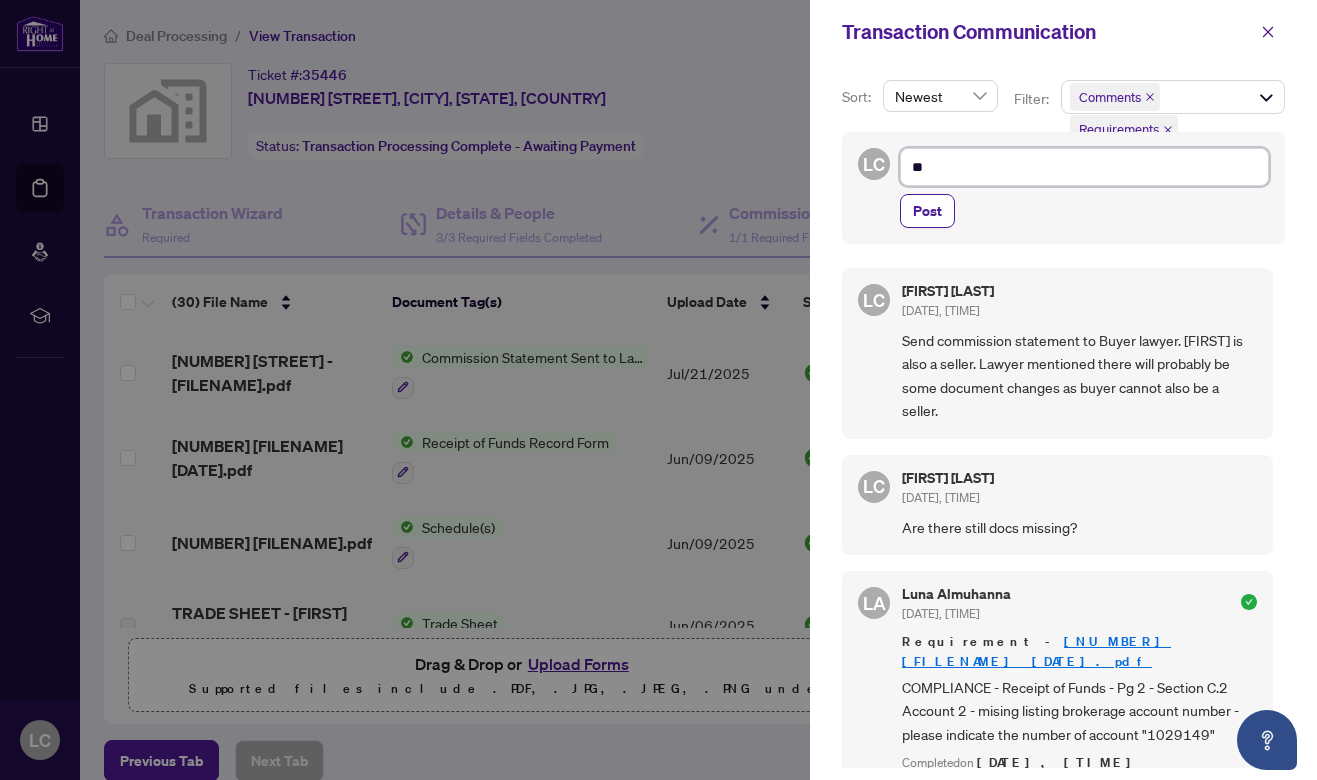 type on "***" 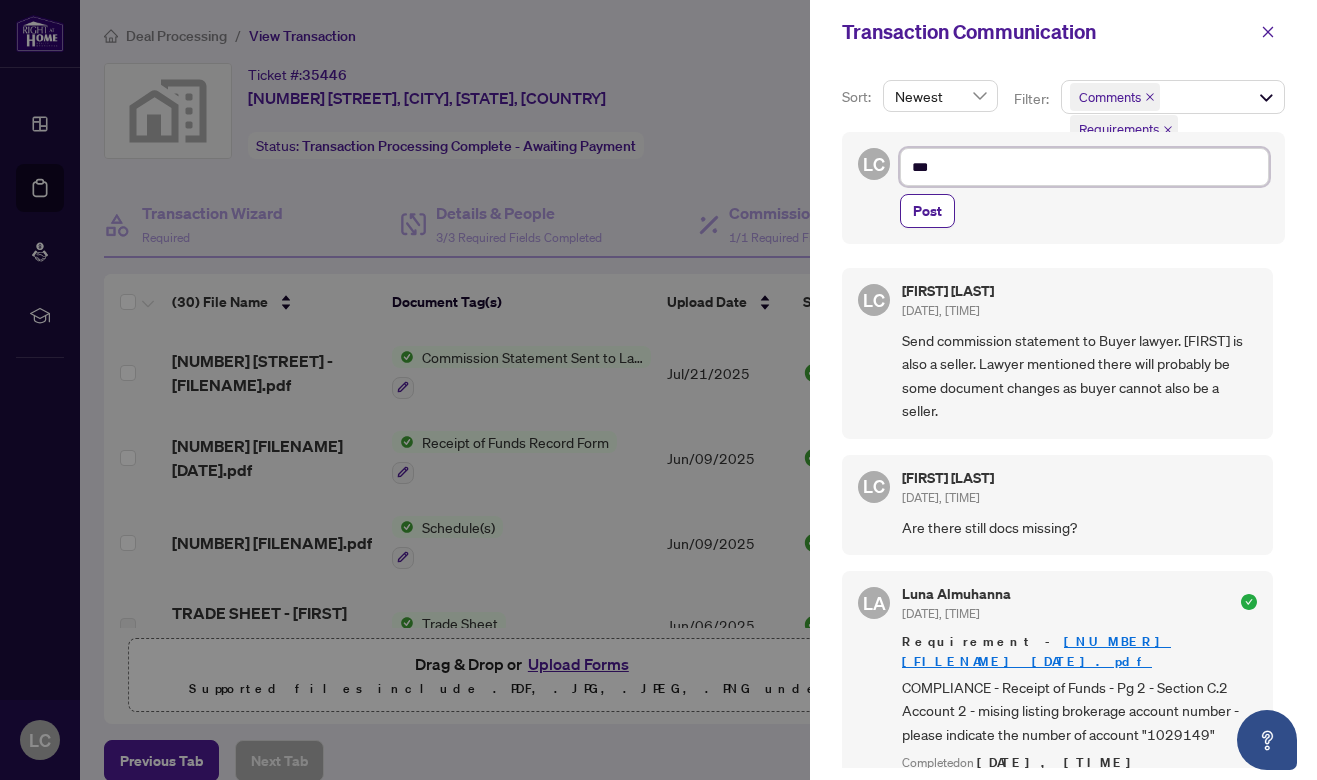 type on "****" 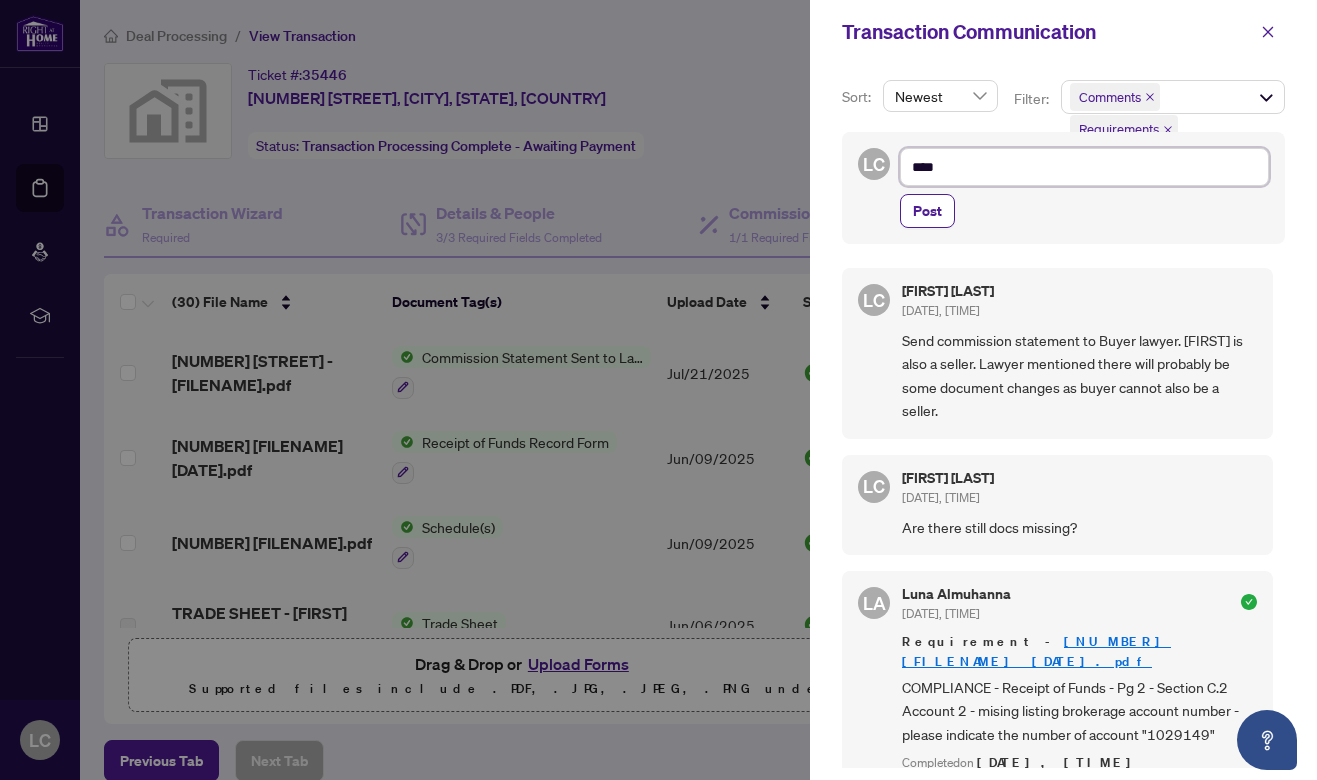 type on "*****" 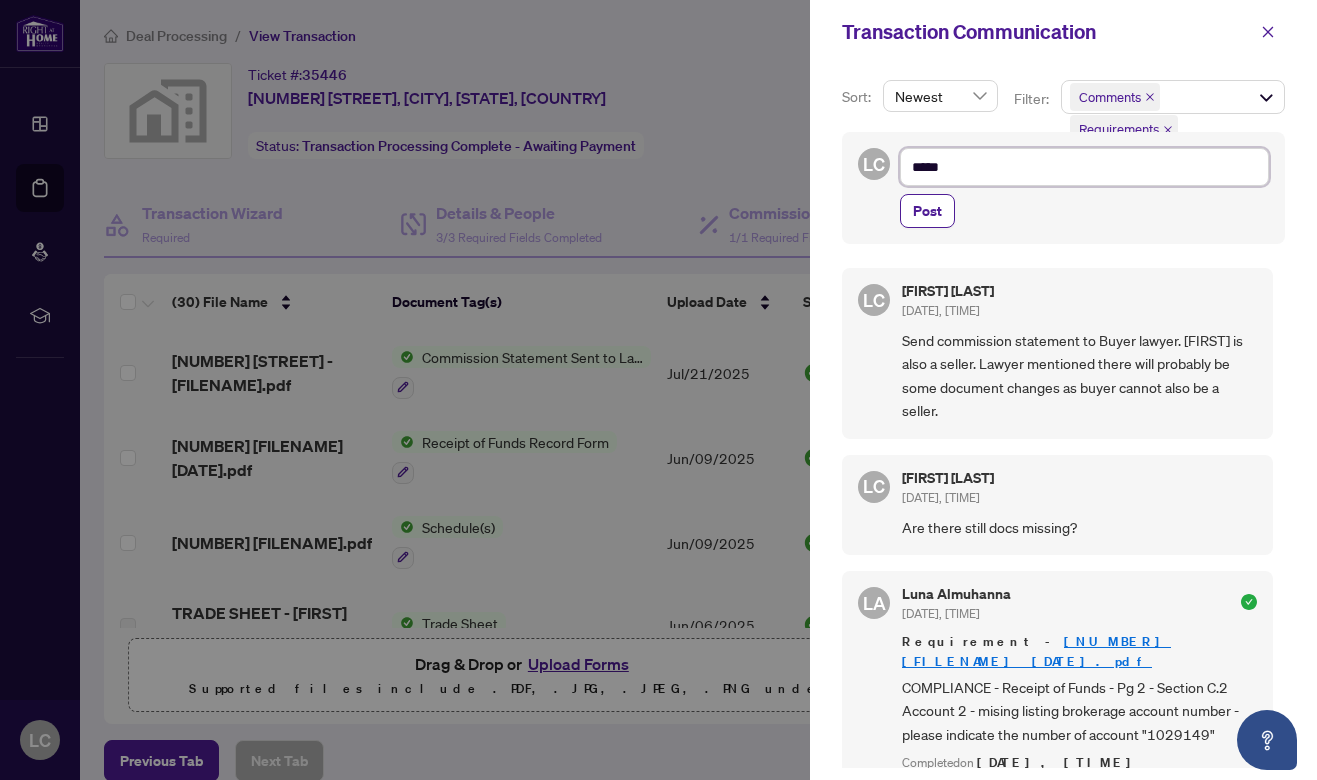 type on "******" 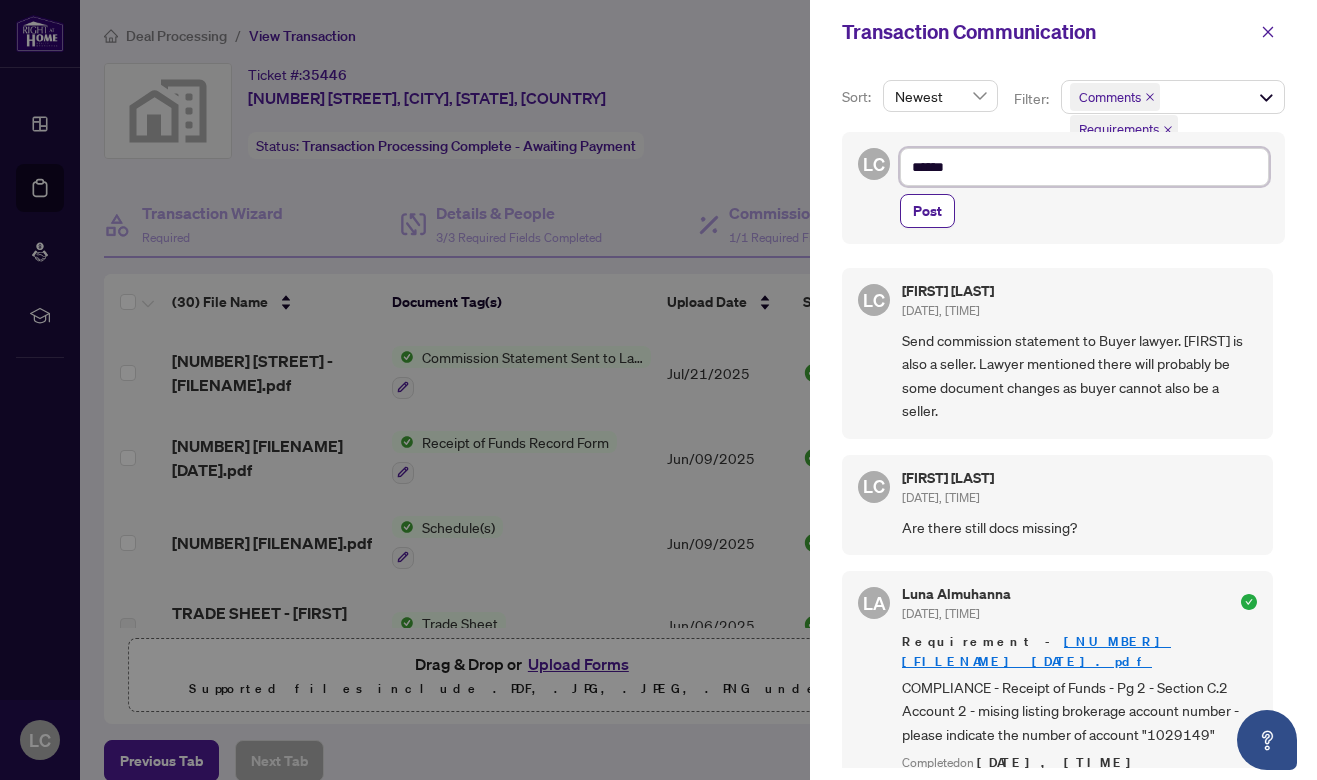 type on "*******" 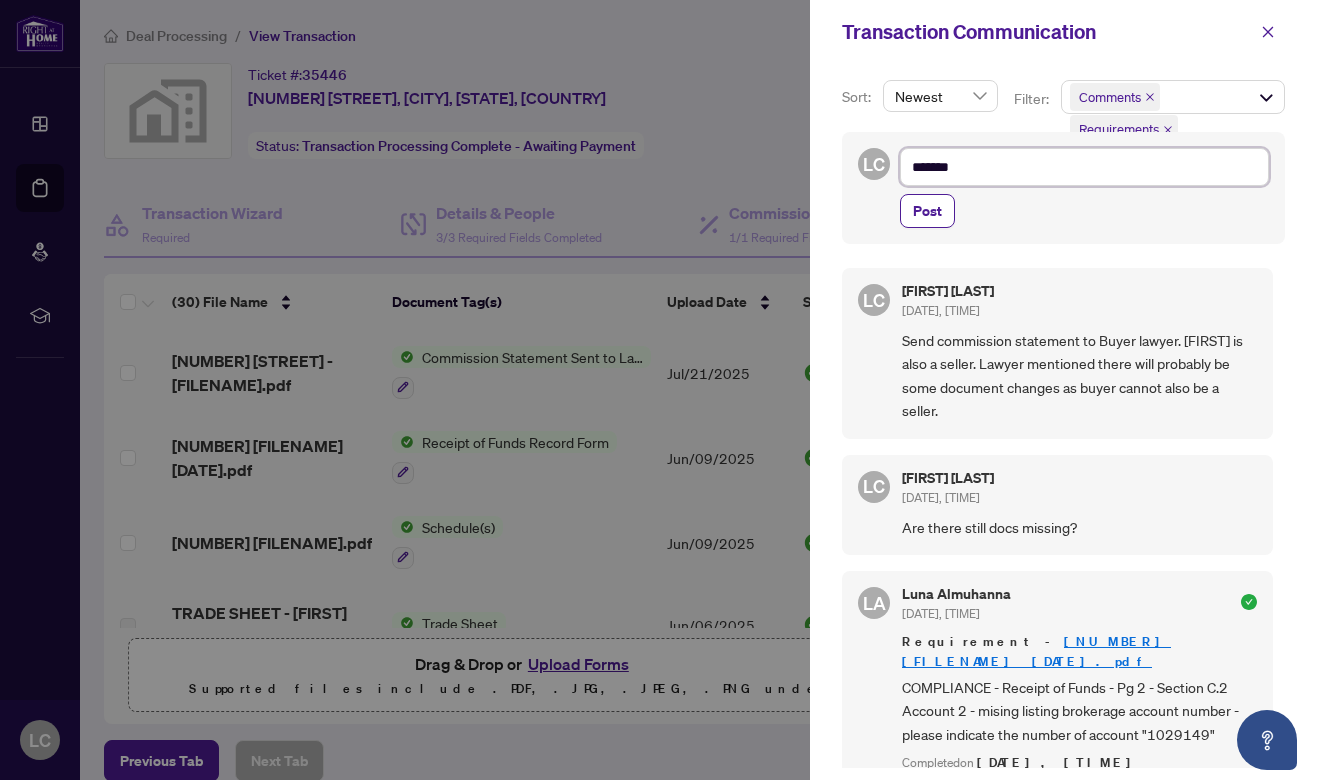 type on "*******" 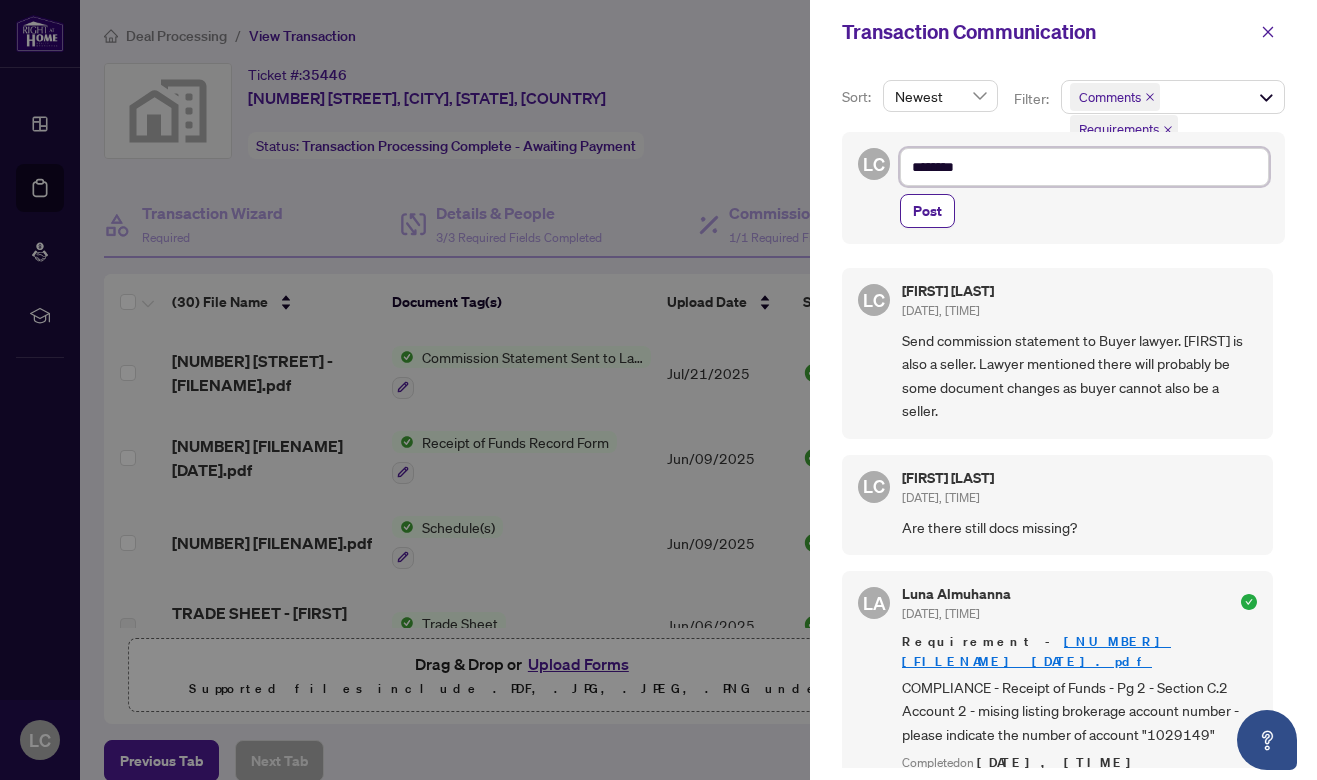 type on "*********" 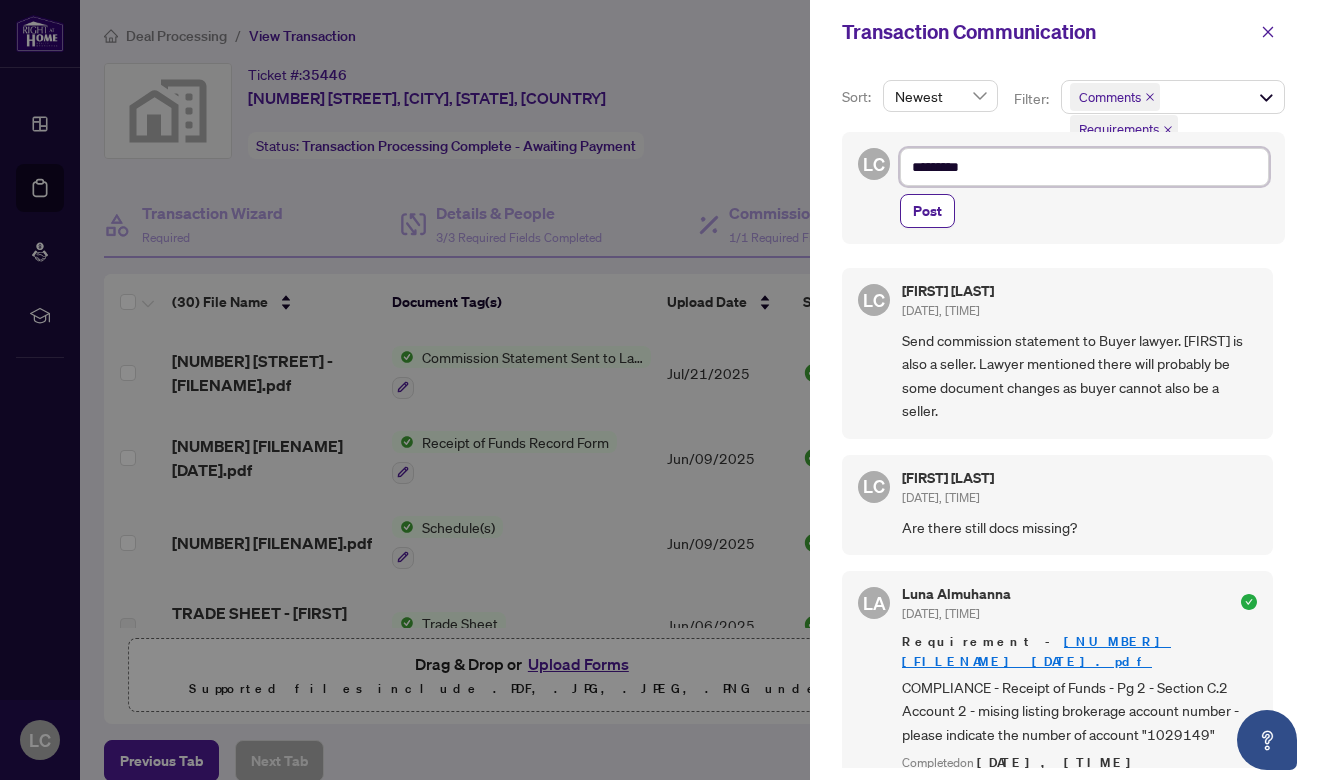 type on "**********" 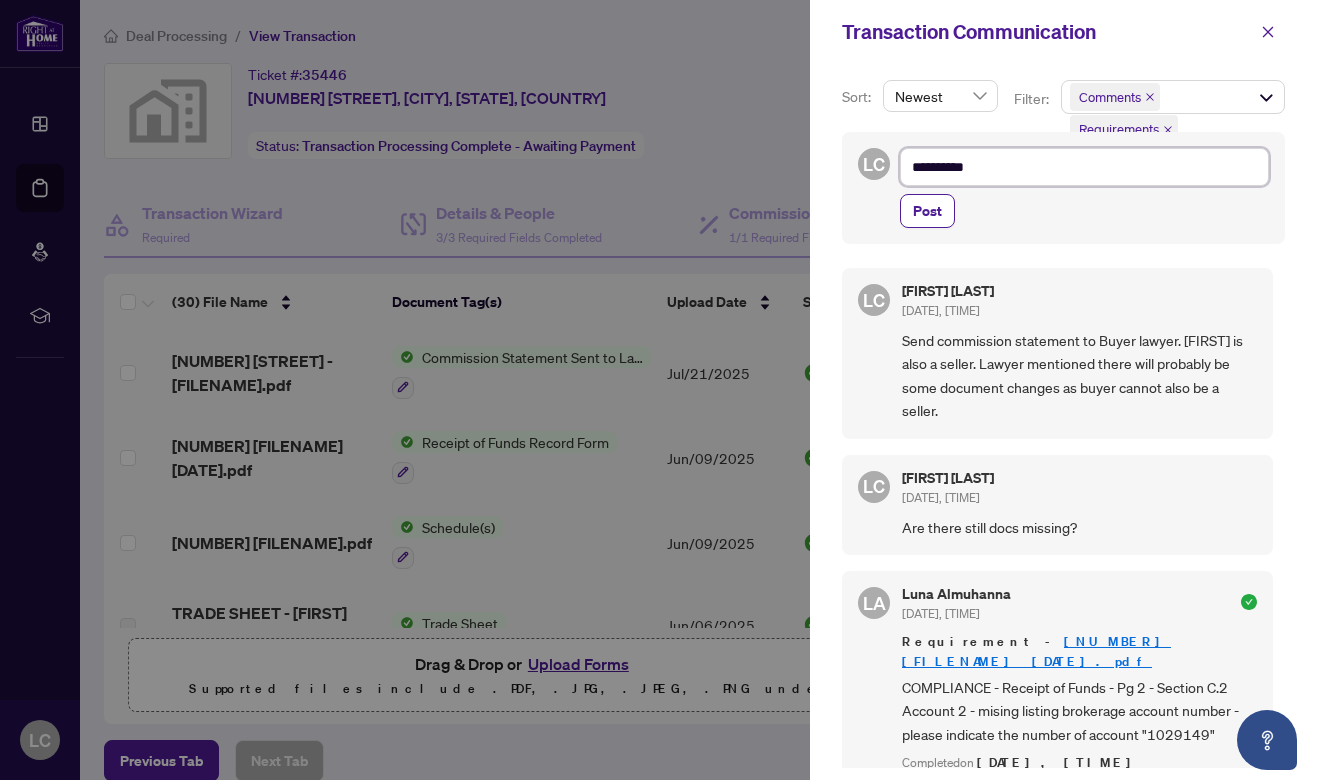 type on "**********" 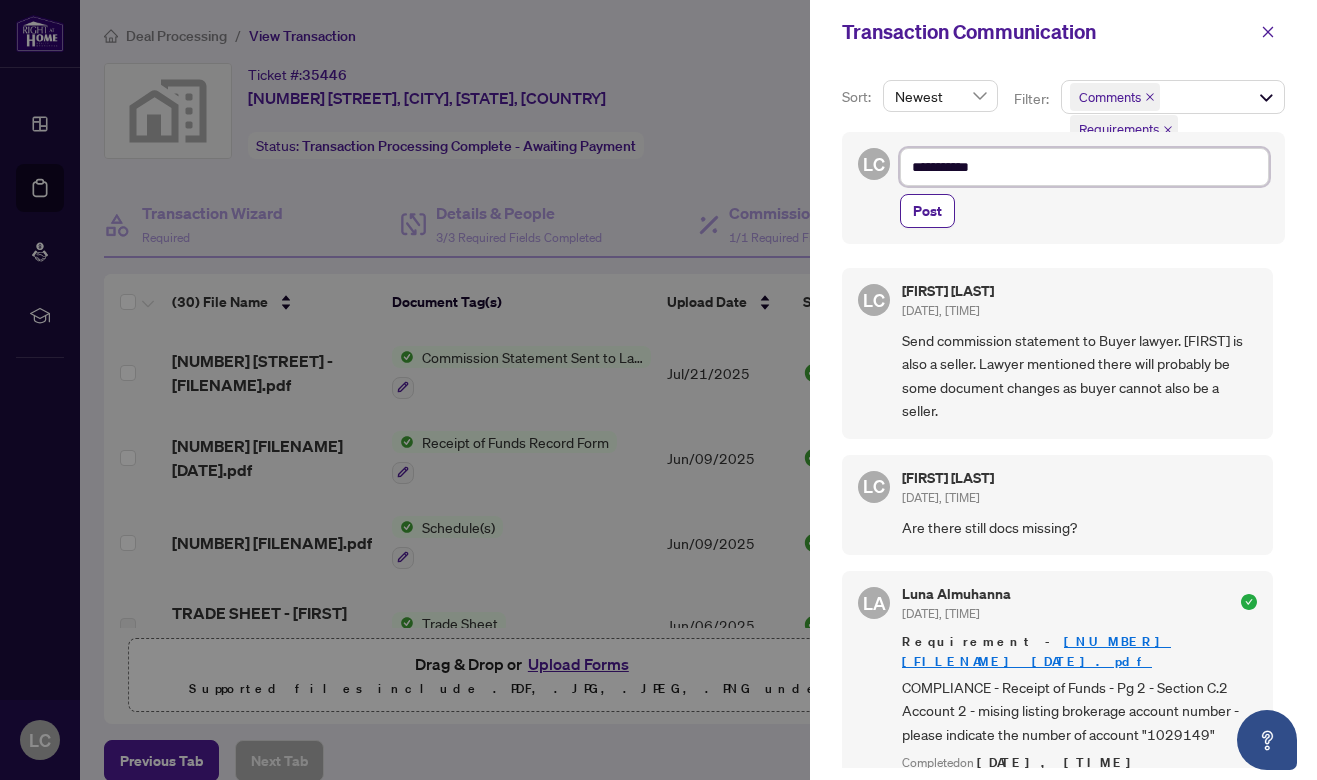 type on "**********" 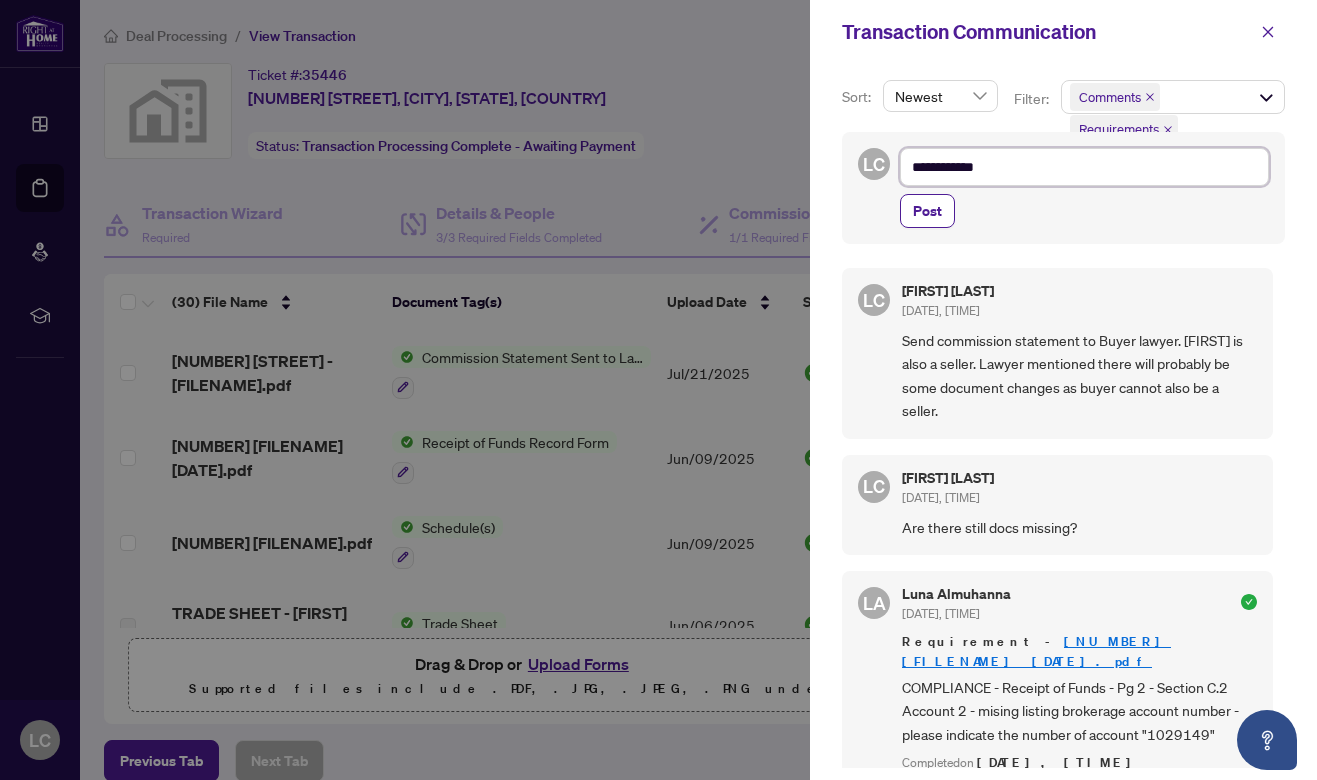type on "**********" 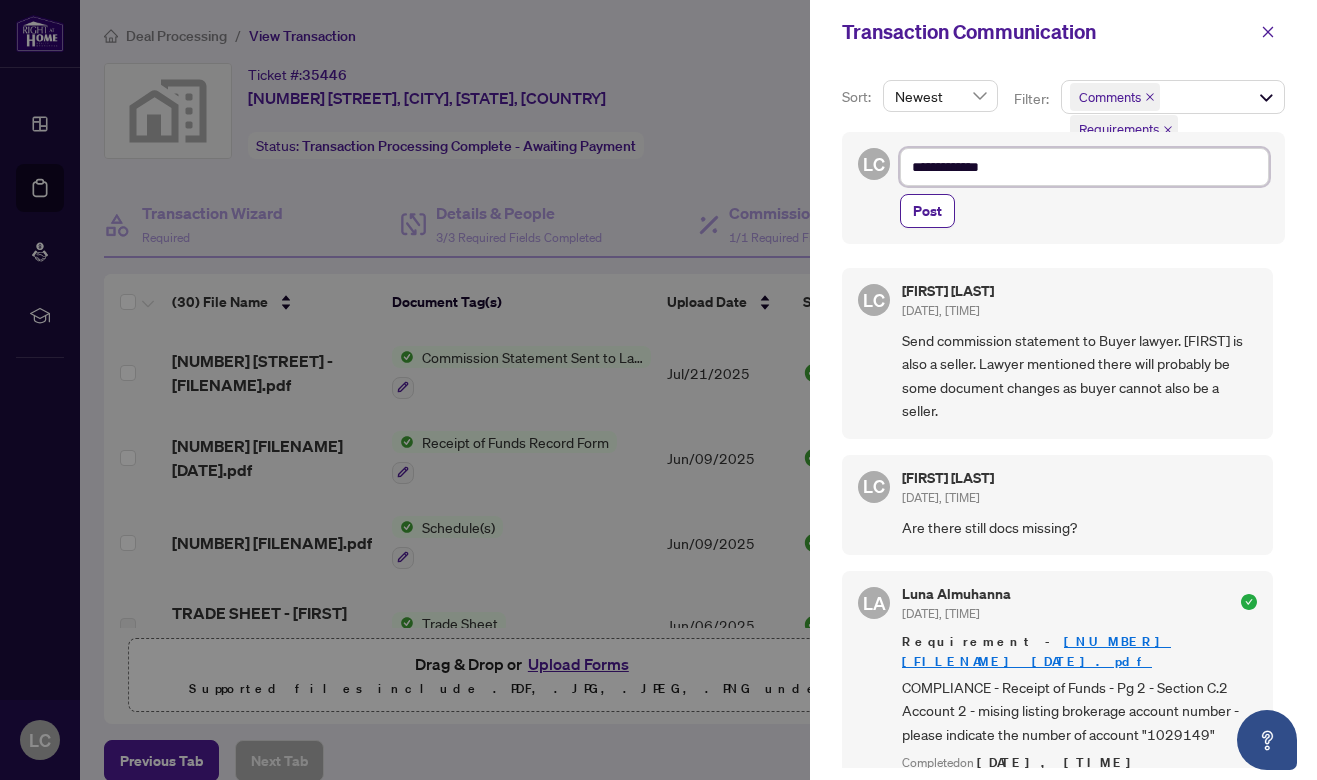 type on "**********" 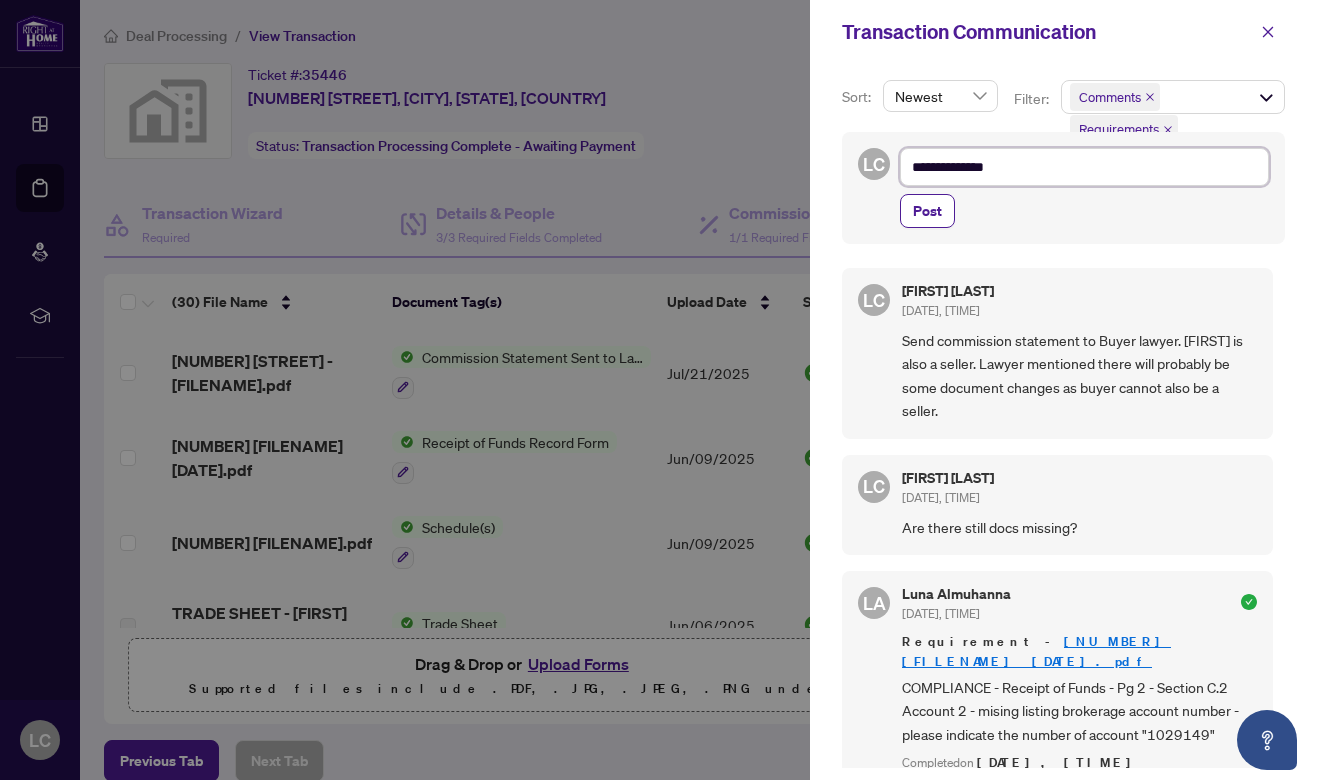 type on "**********" 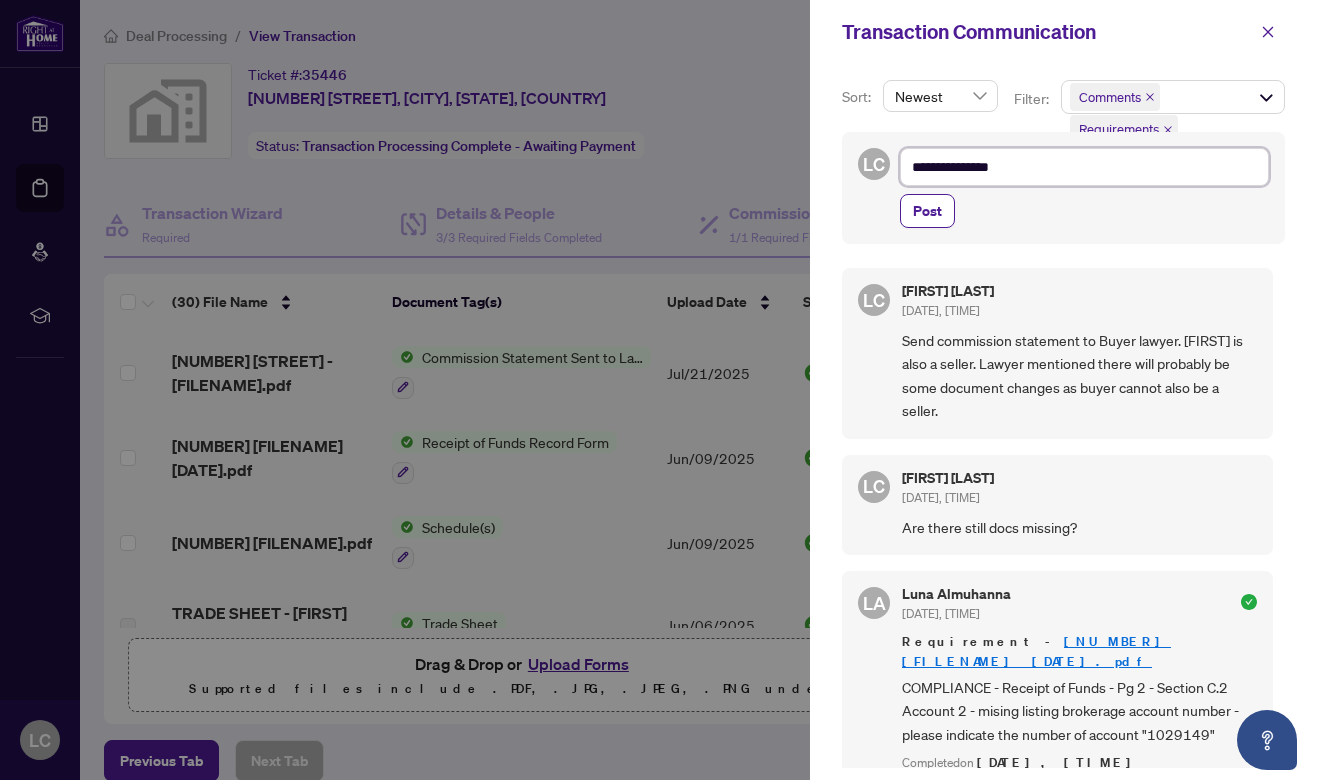 type on "**********" 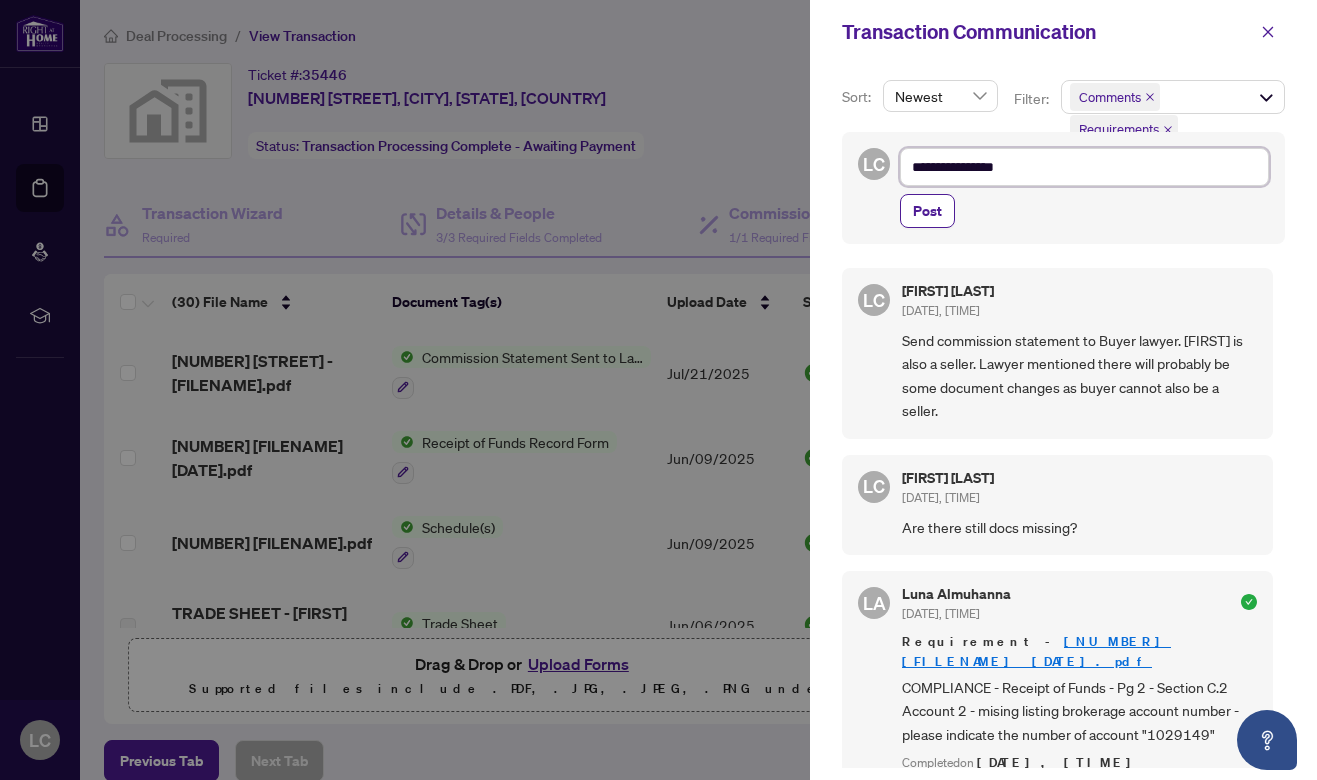 type on "**********" 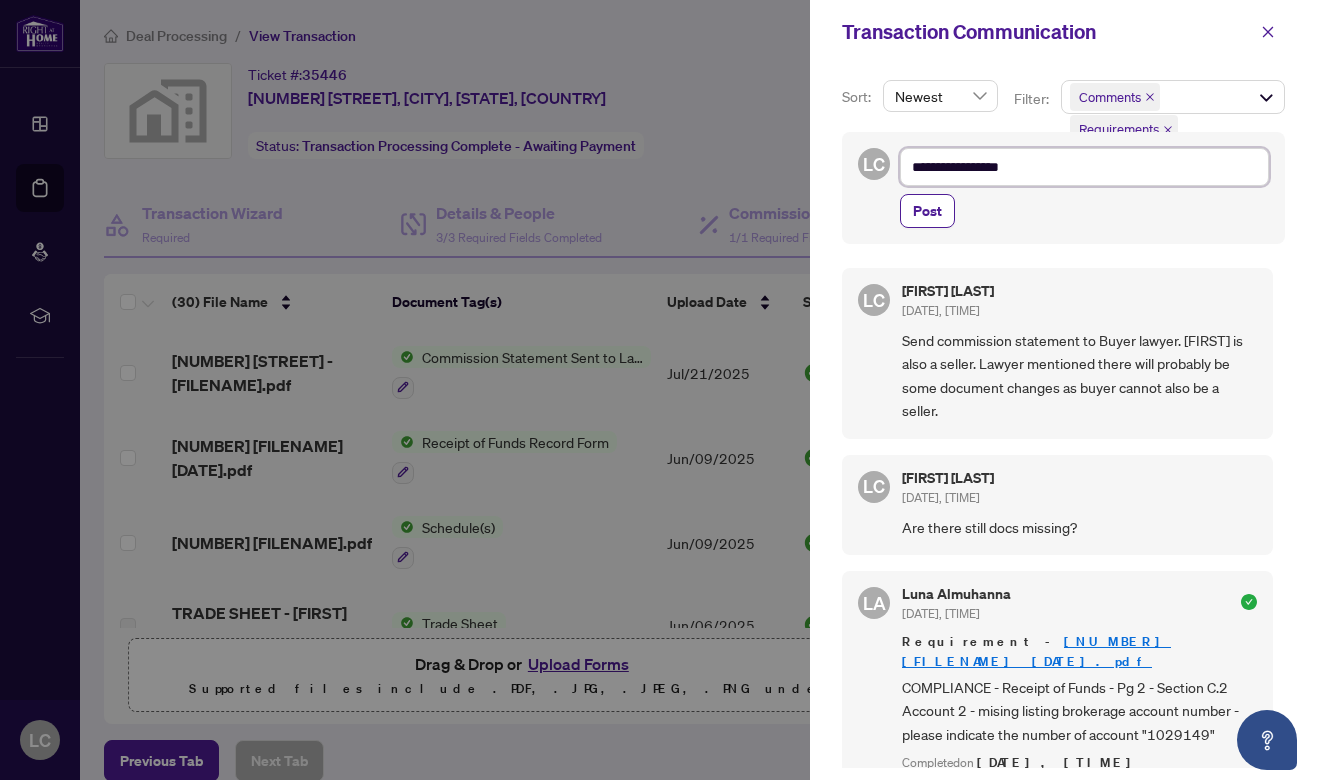 type on "**********" 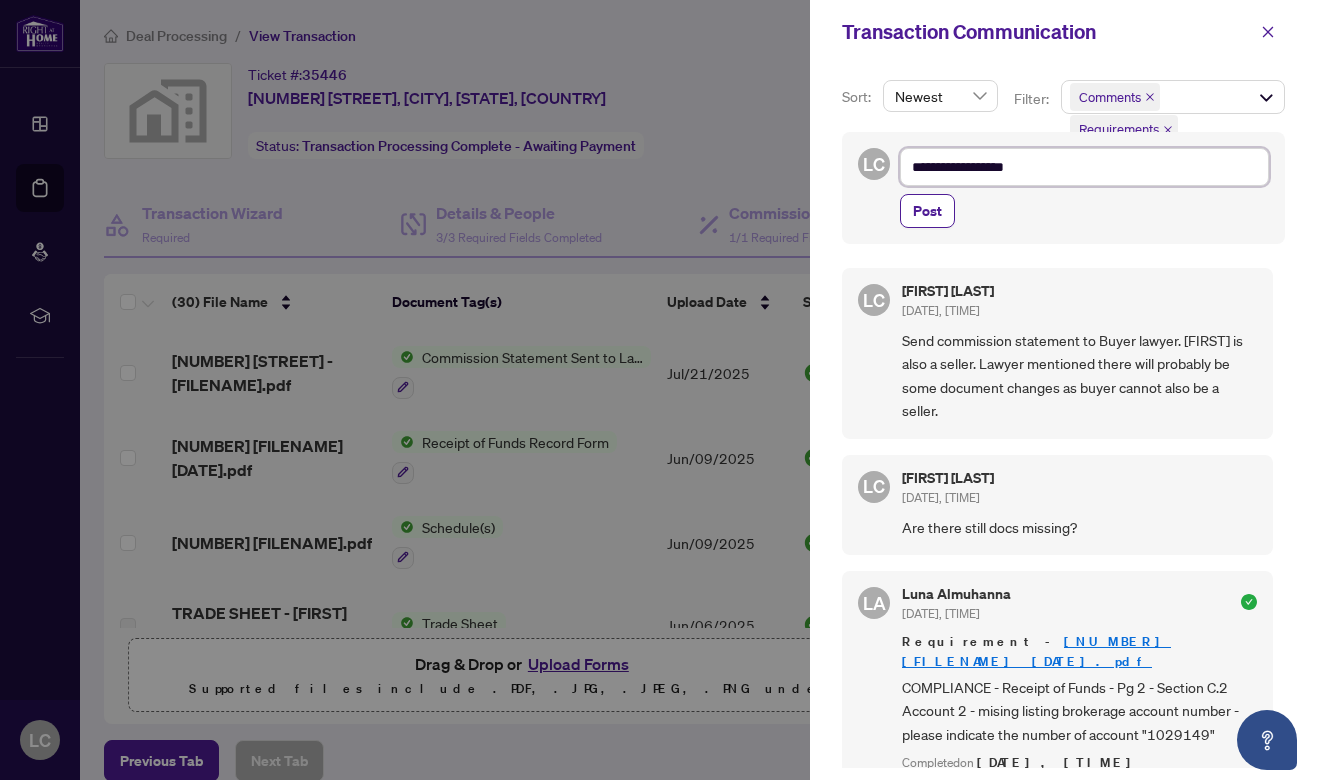 type on "**********" 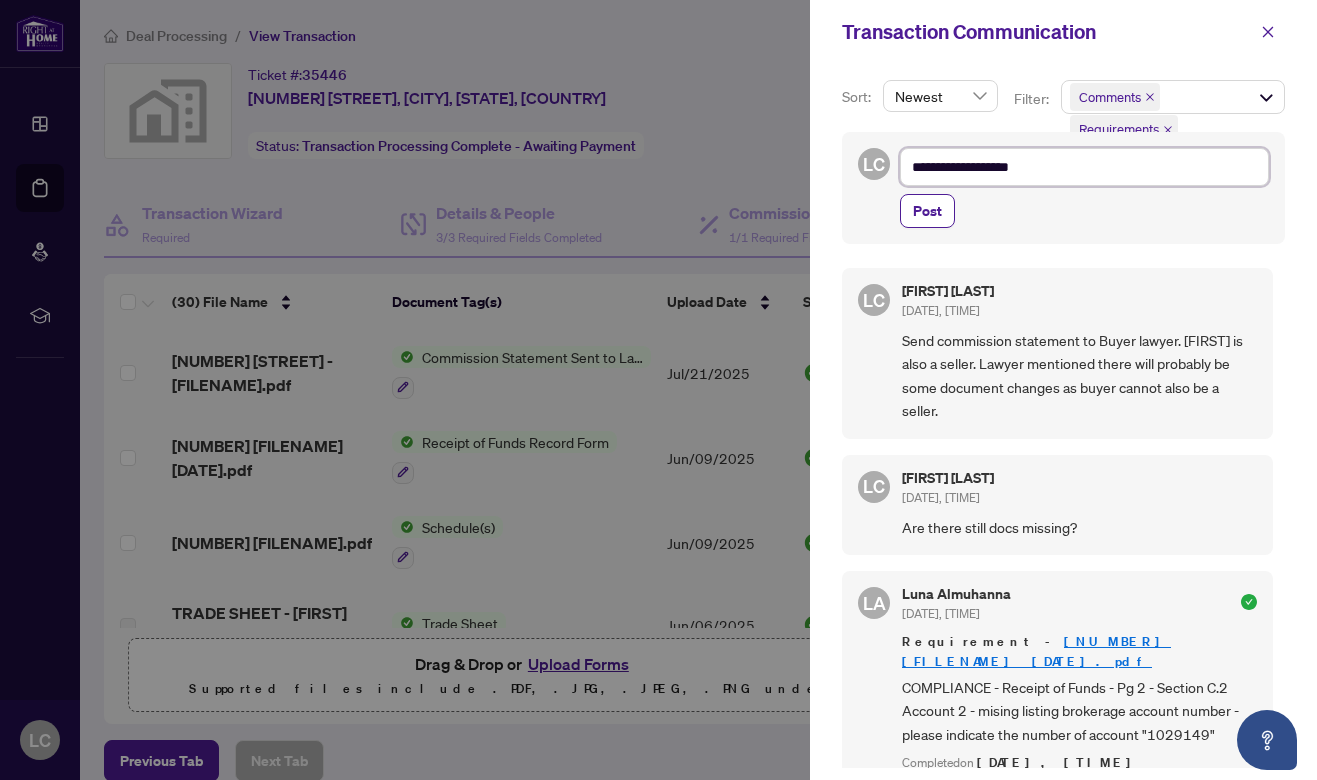 type on "**********" 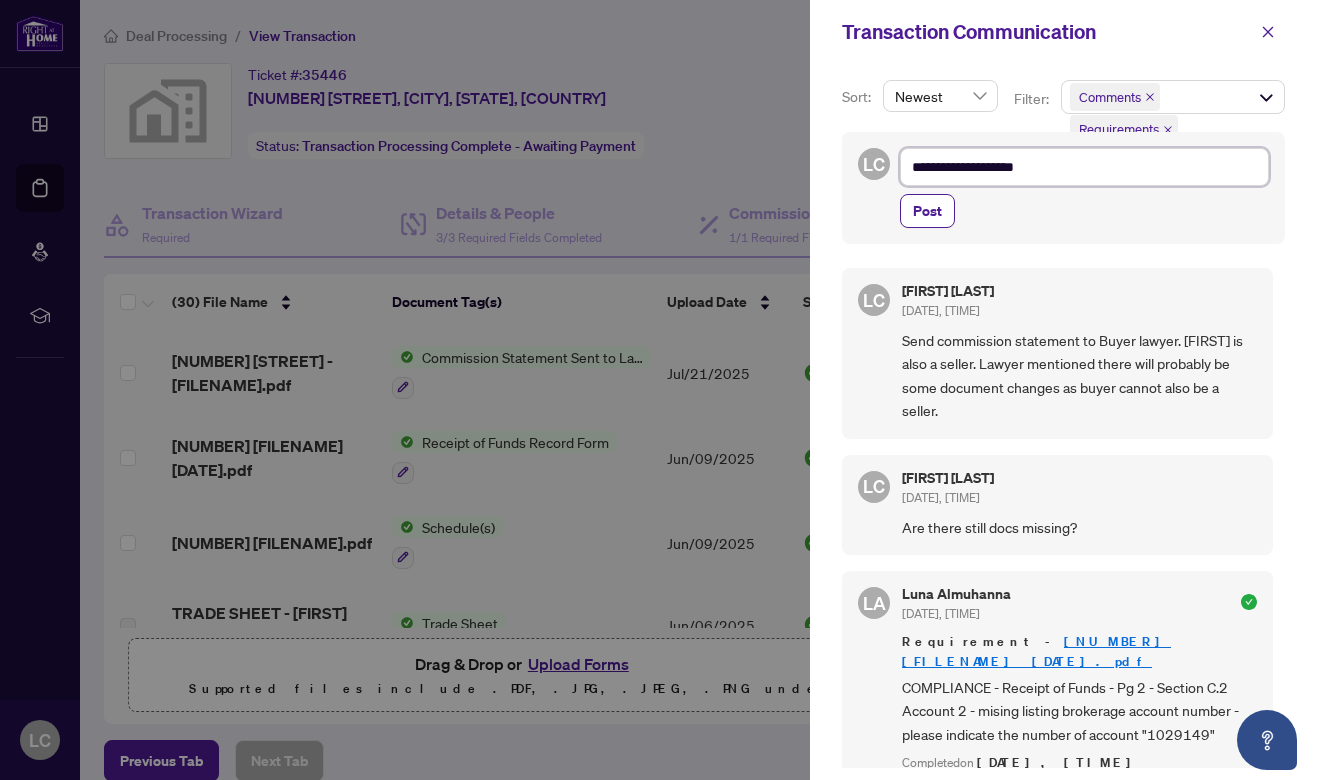 type on "**********" 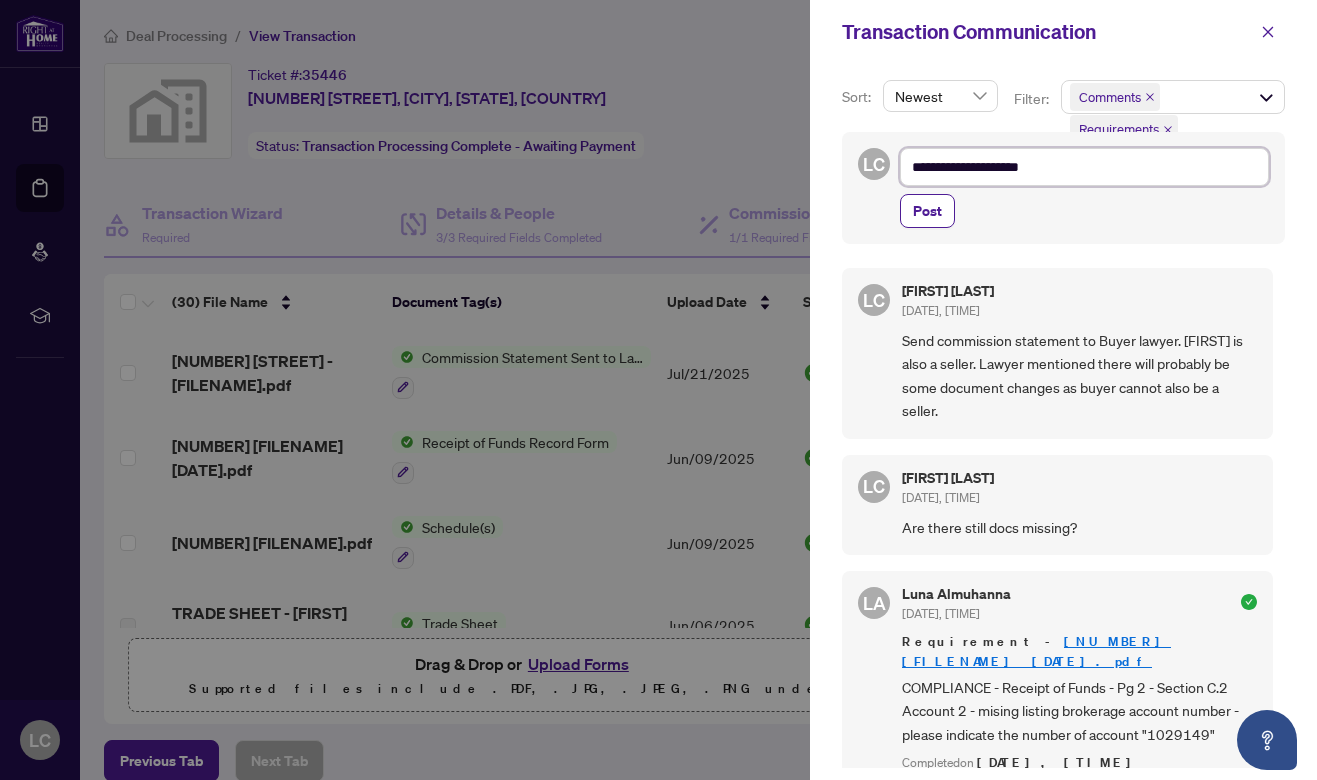 type on "**********" 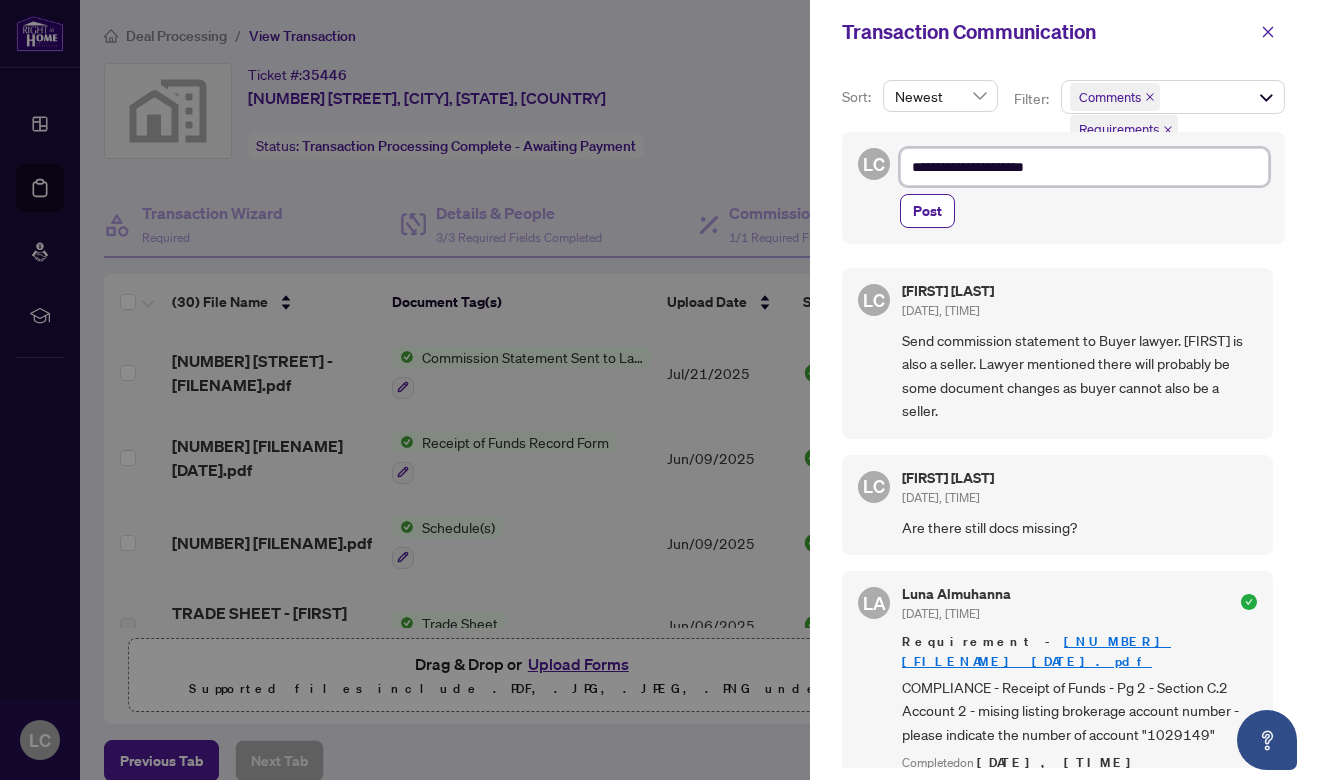 type on "**********" 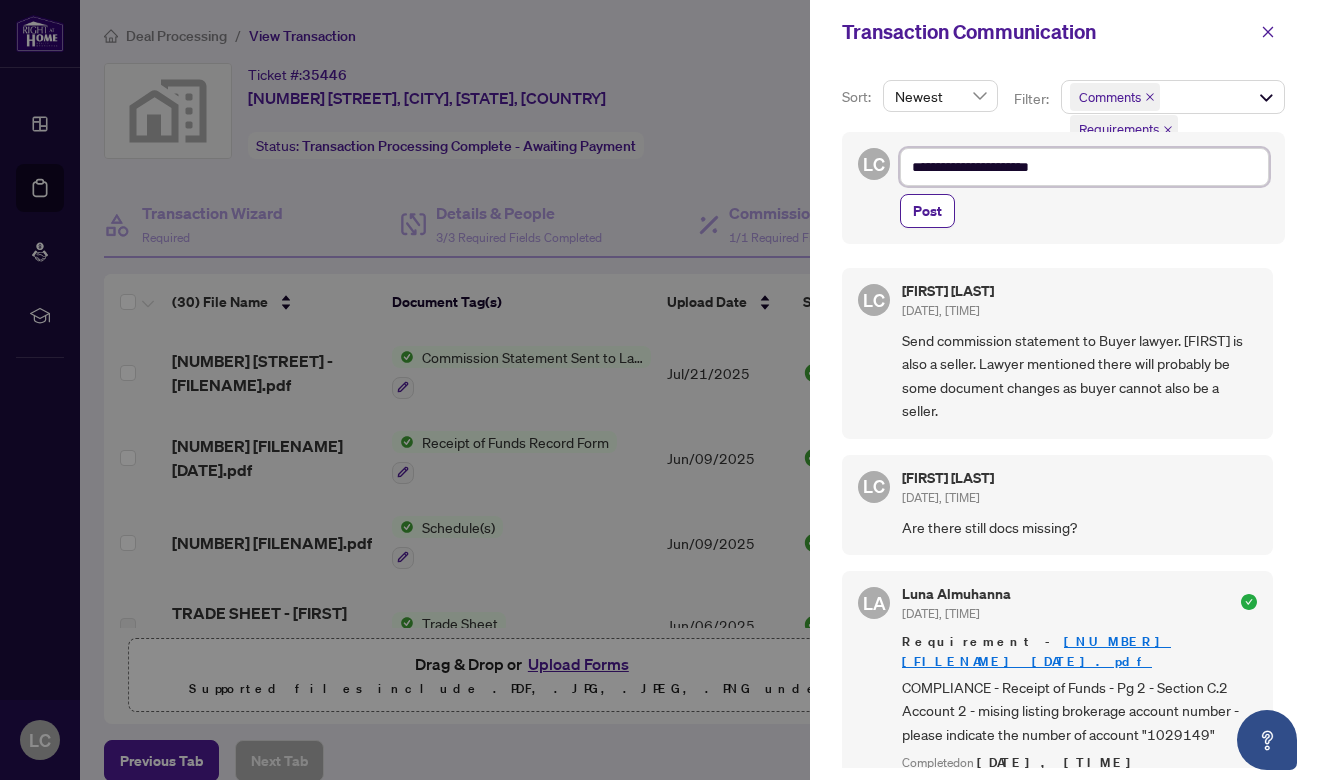 type on "**********" 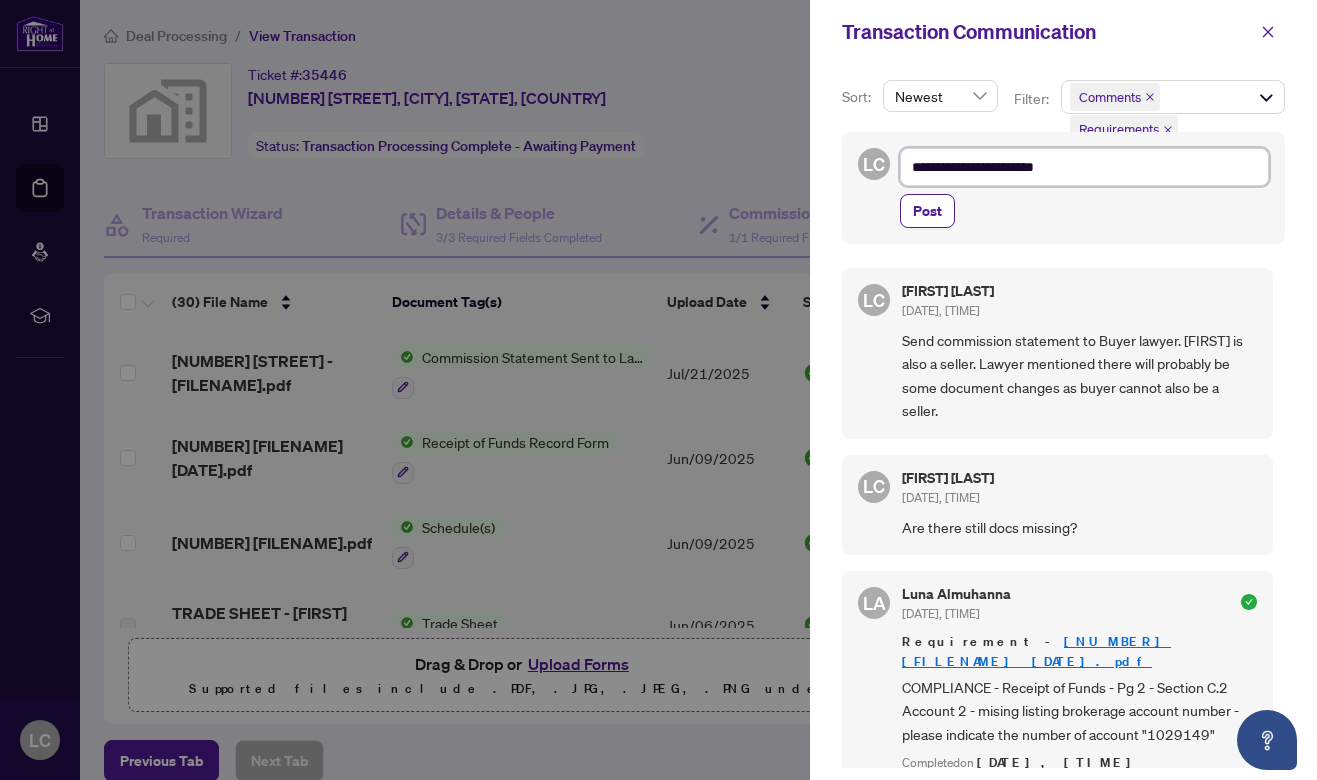 type on "**********" 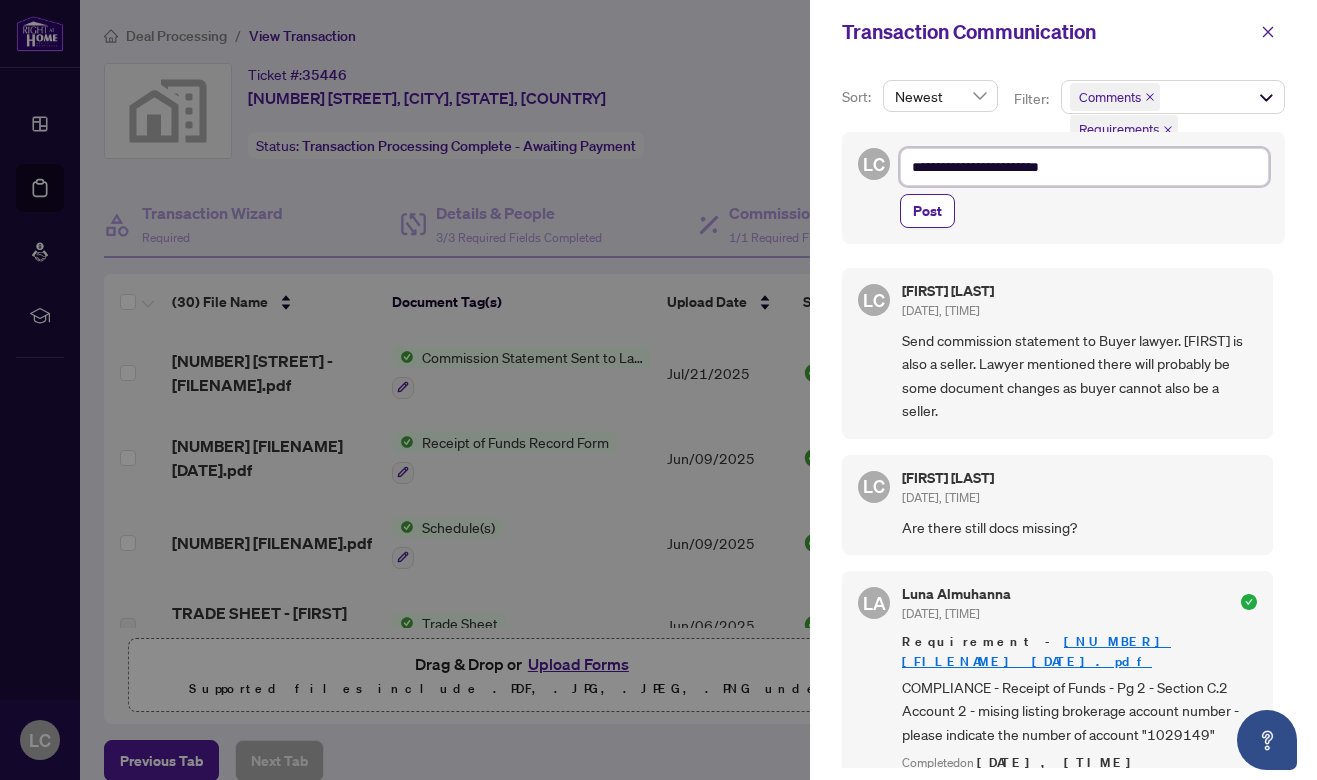 type on "**********" 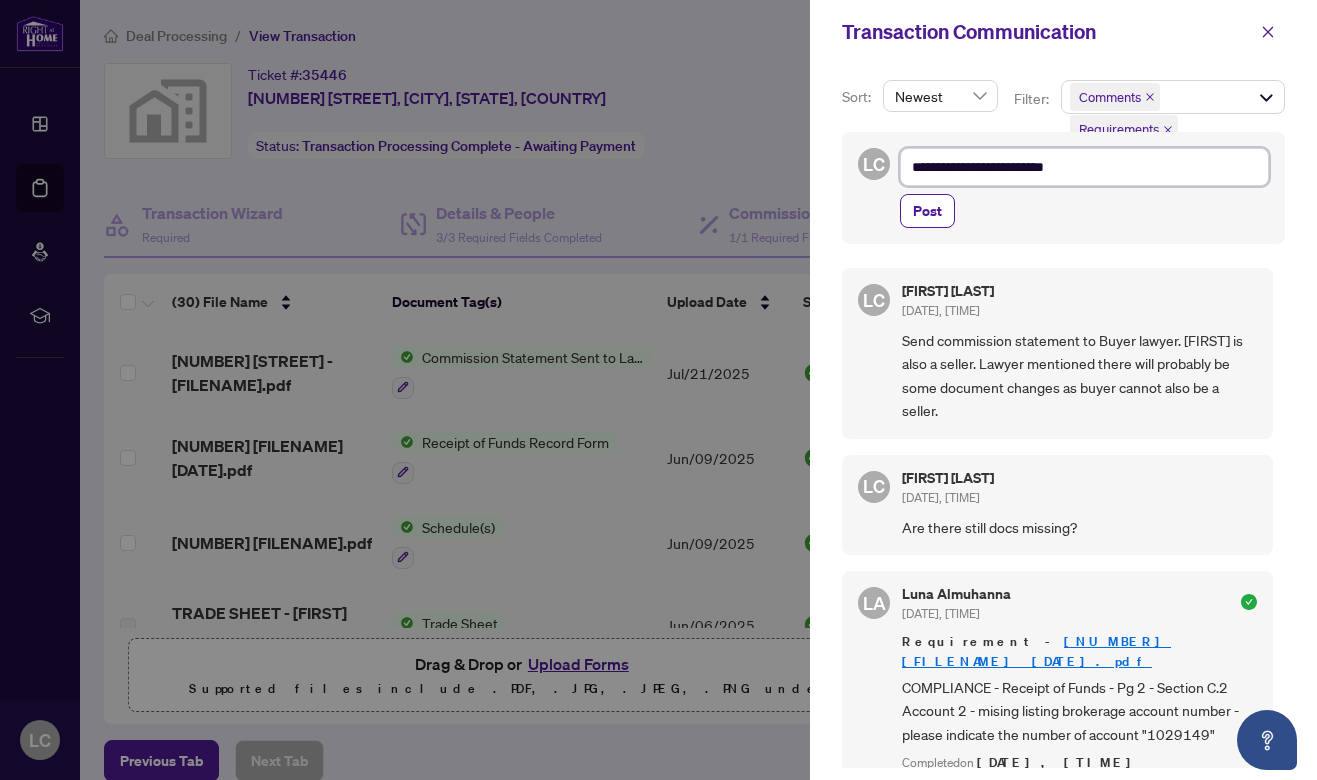 type on "**********" 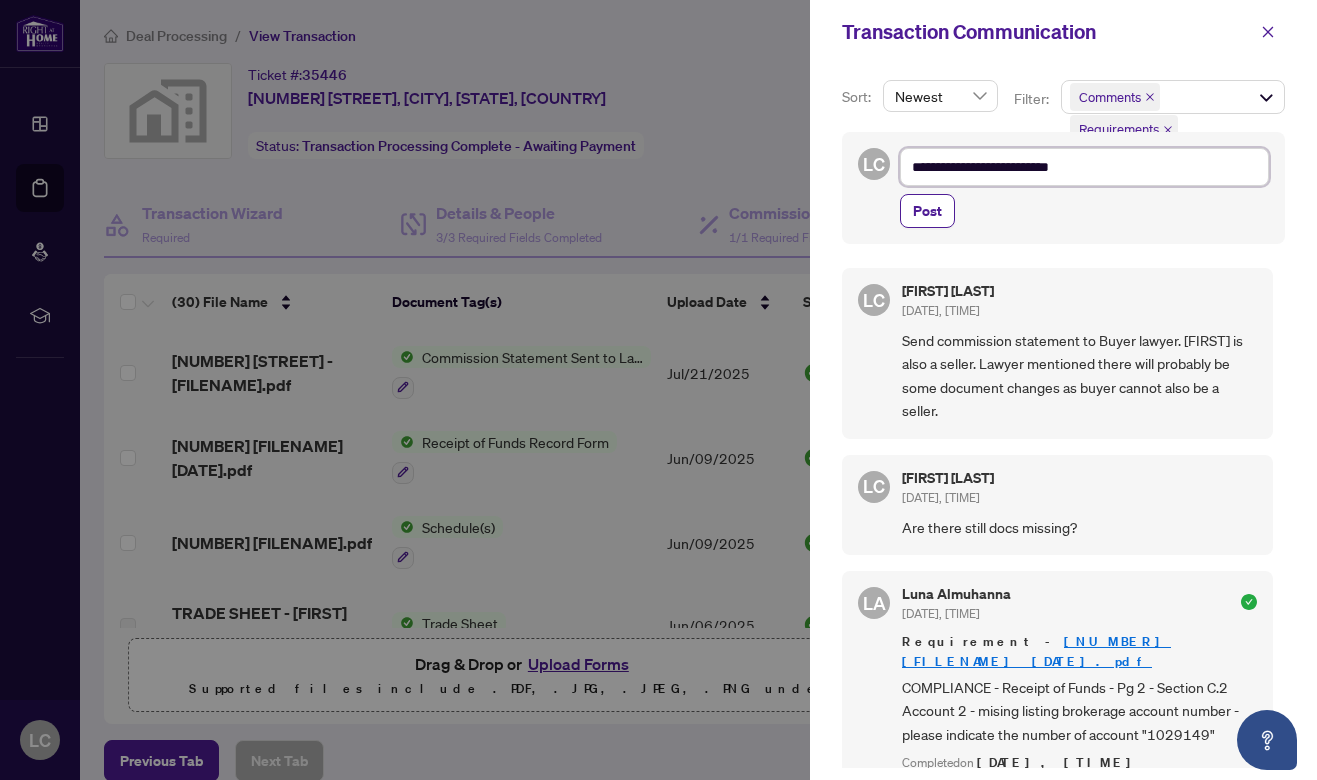 type on "**********" 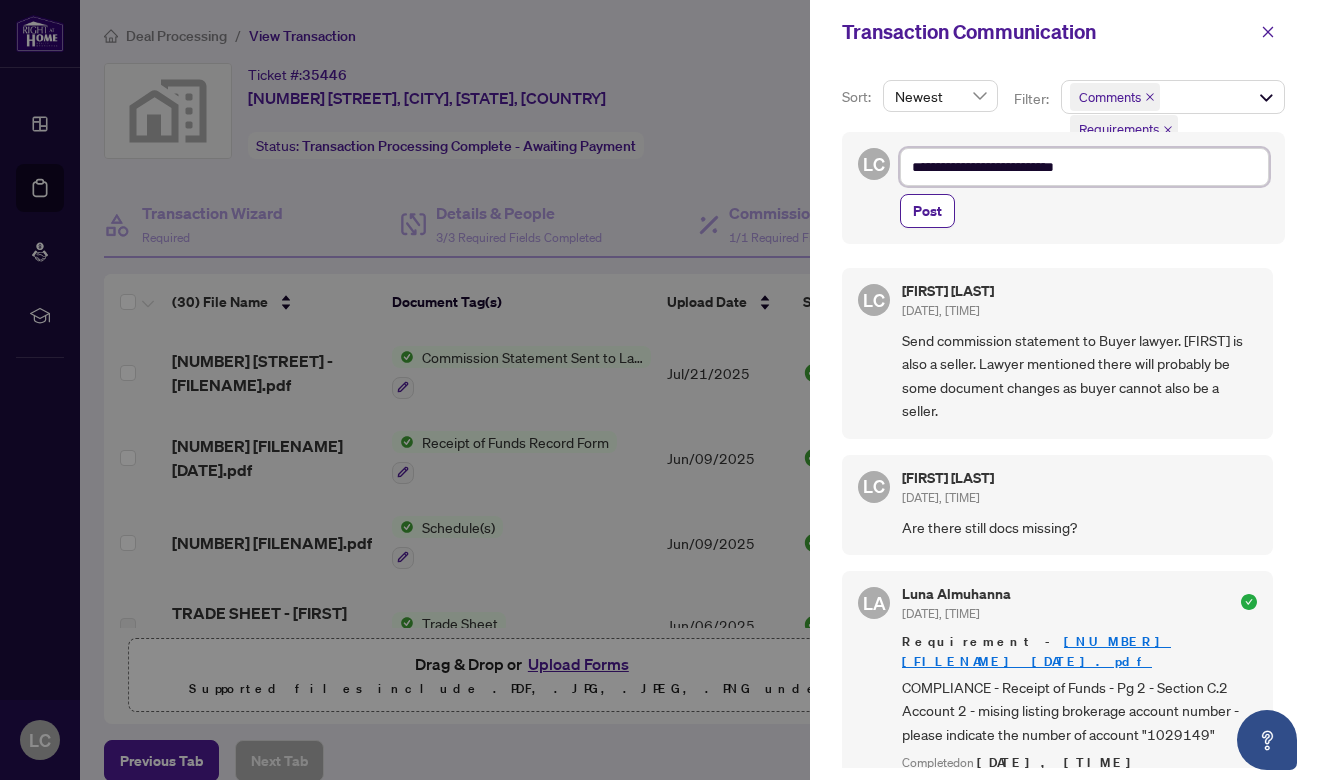 type on "**********" 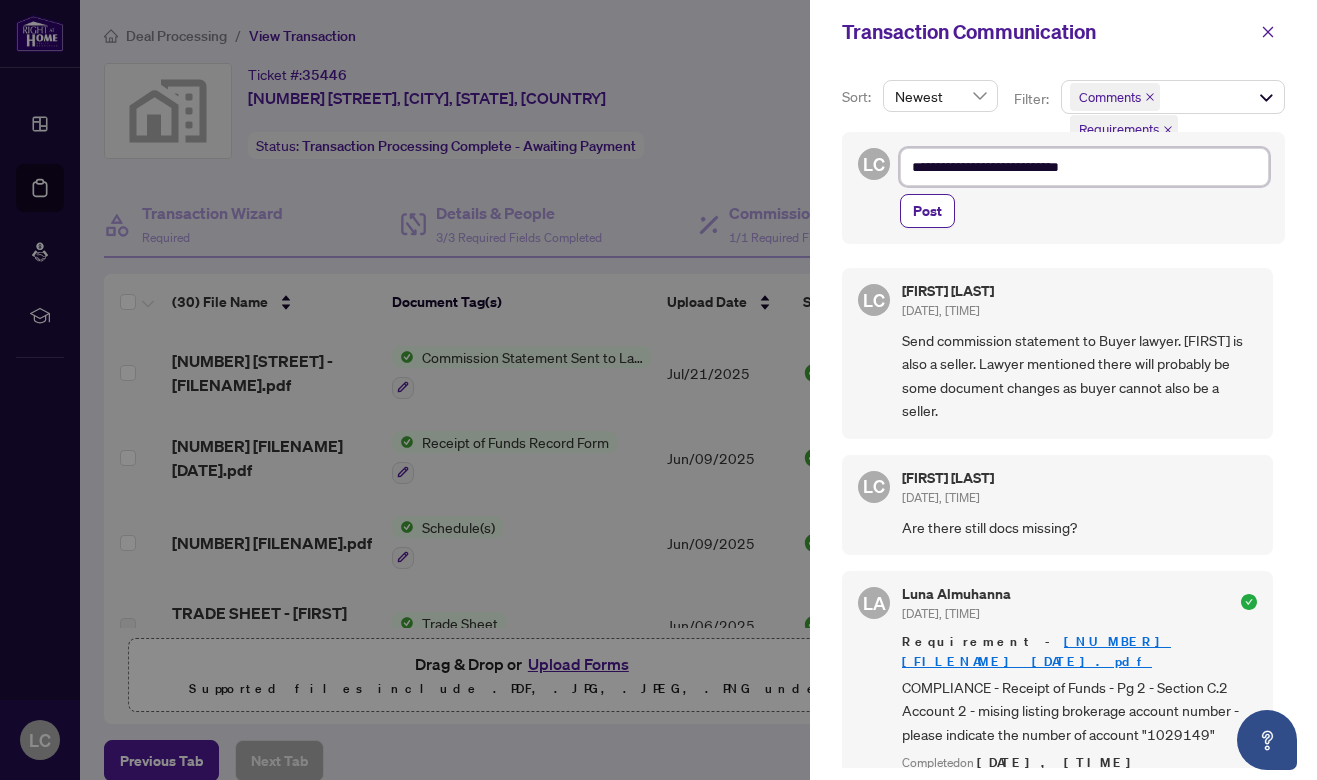 type on "**********" 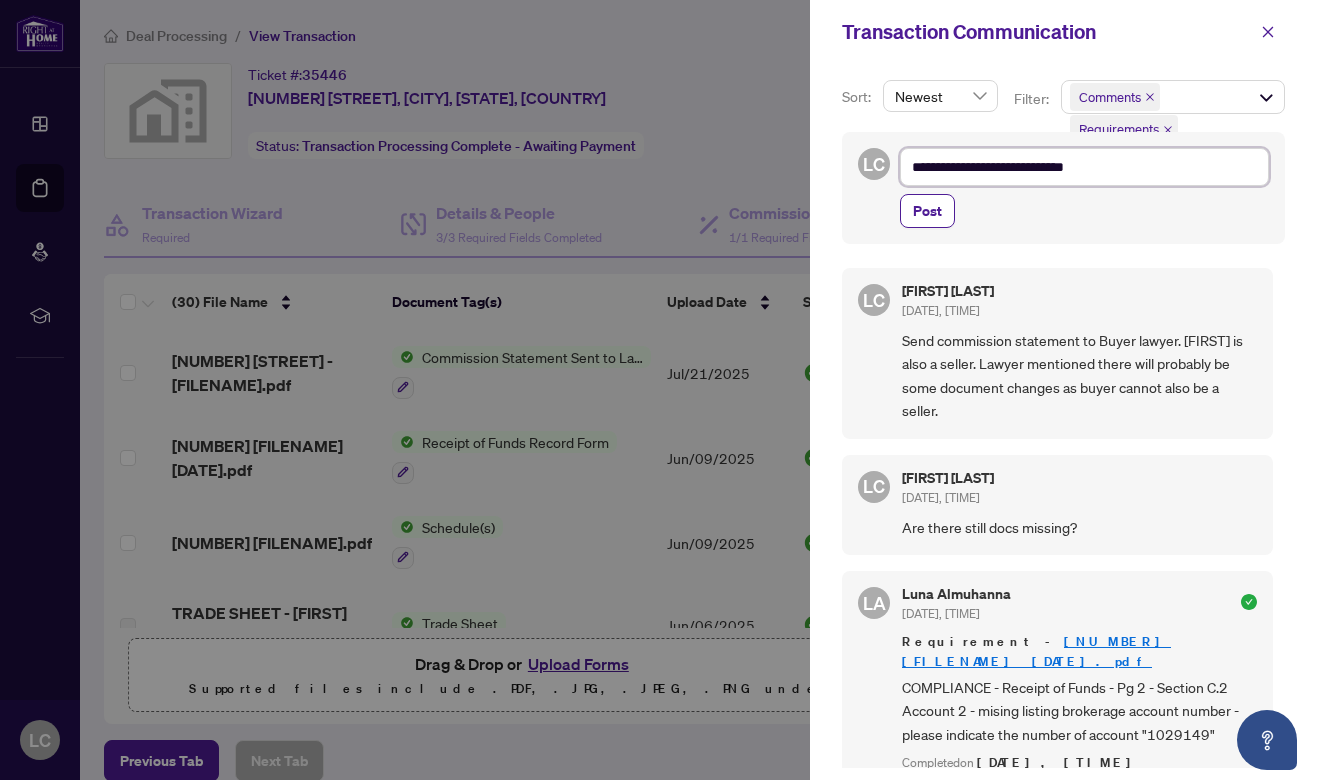 type on "**********" 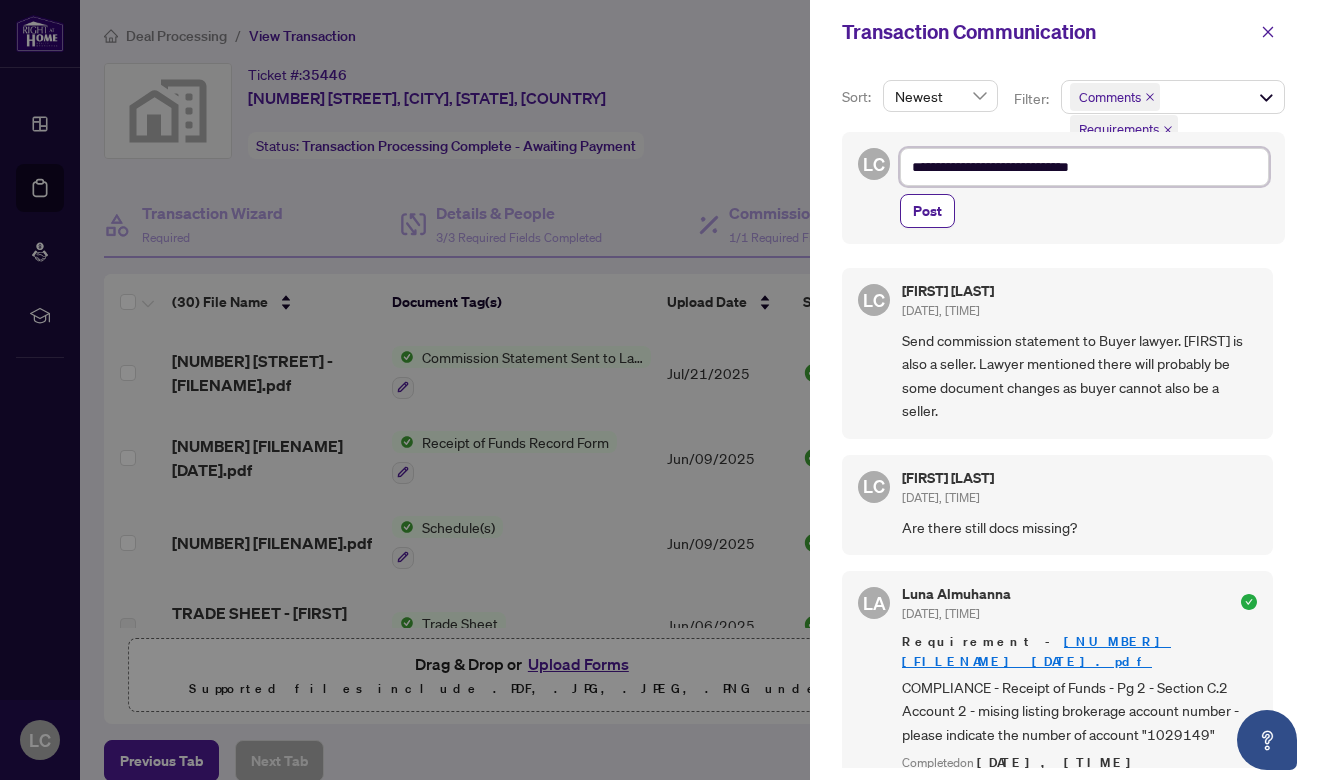type on "**********" 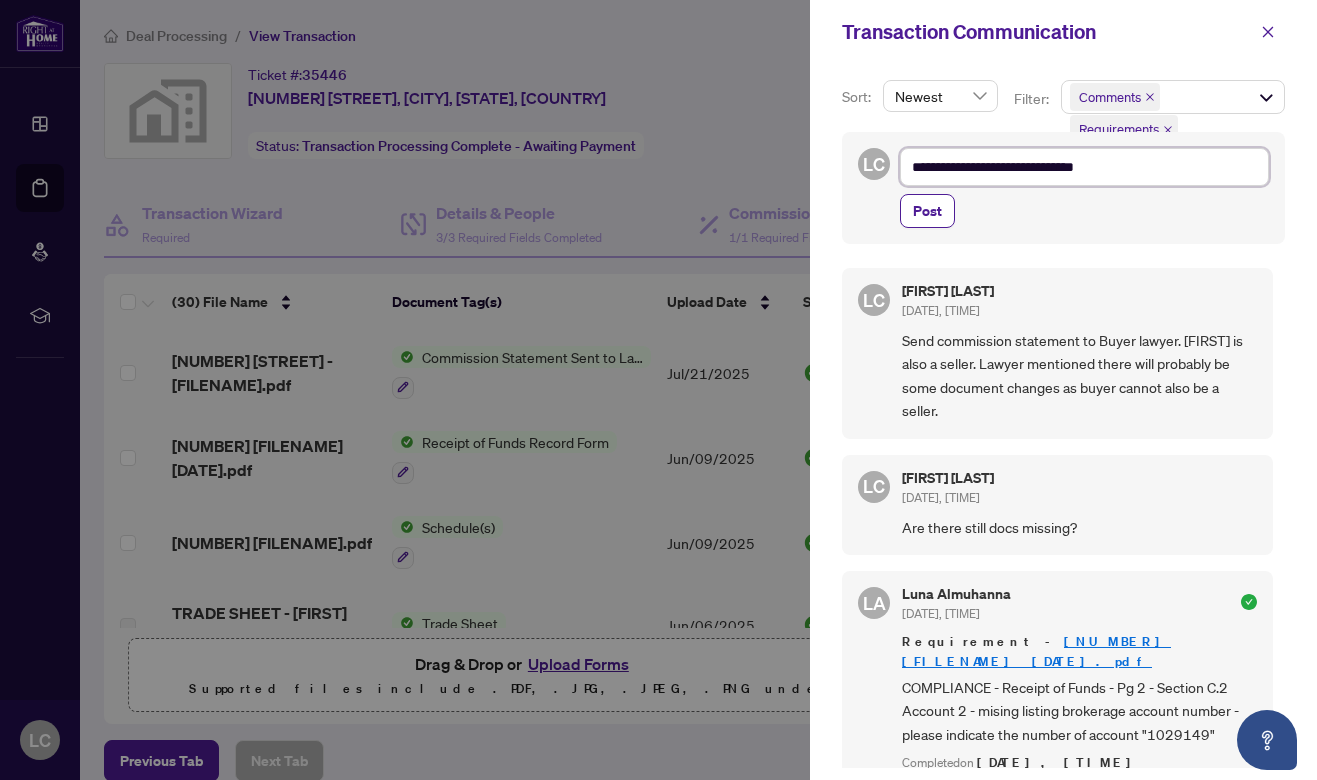 type on "**********" 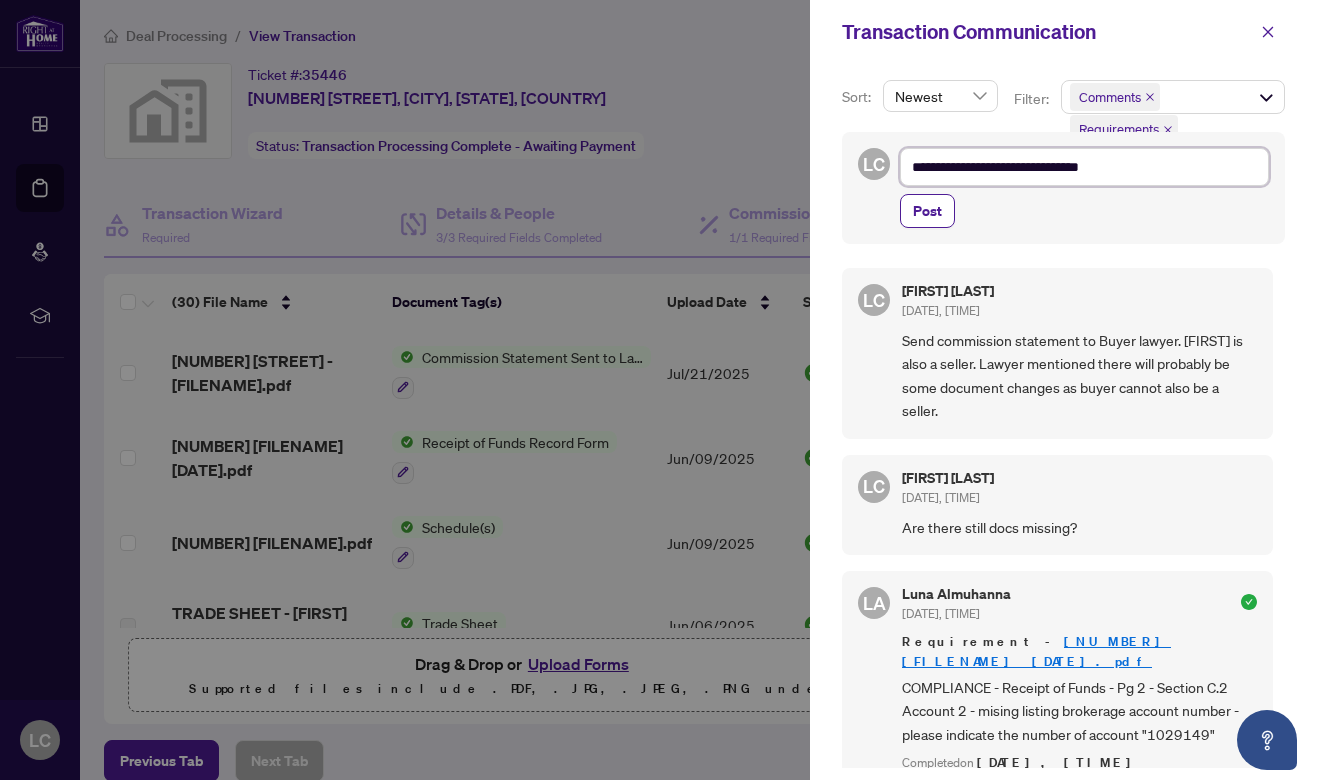 type on "**********" 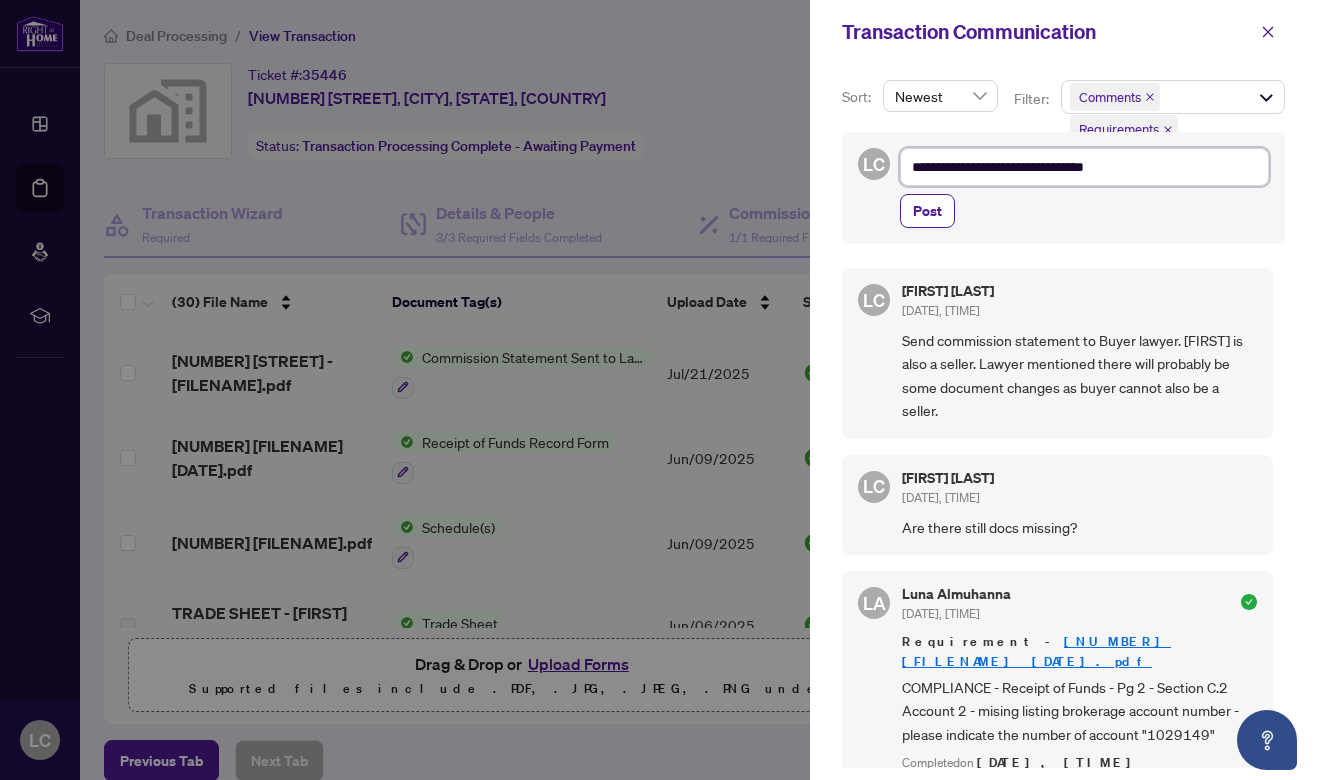 type on "**********" 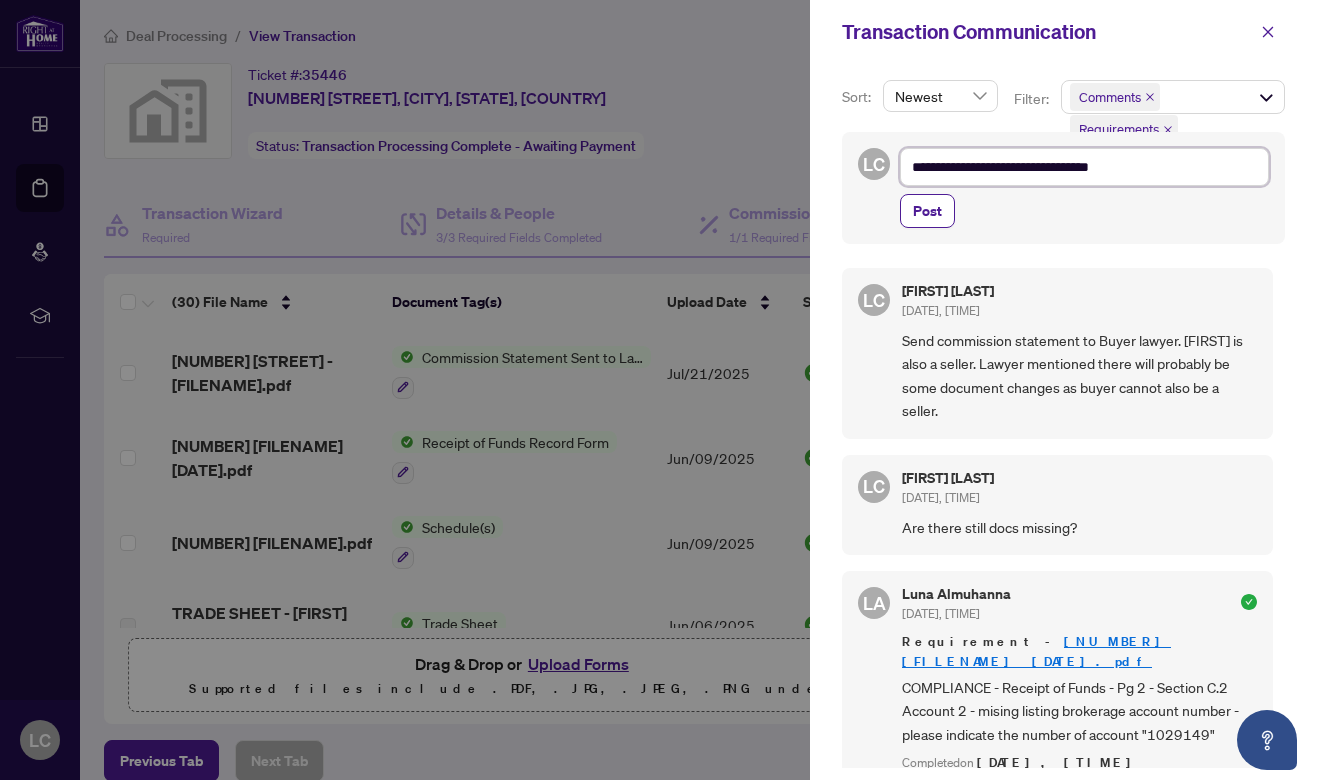 type on "**********" 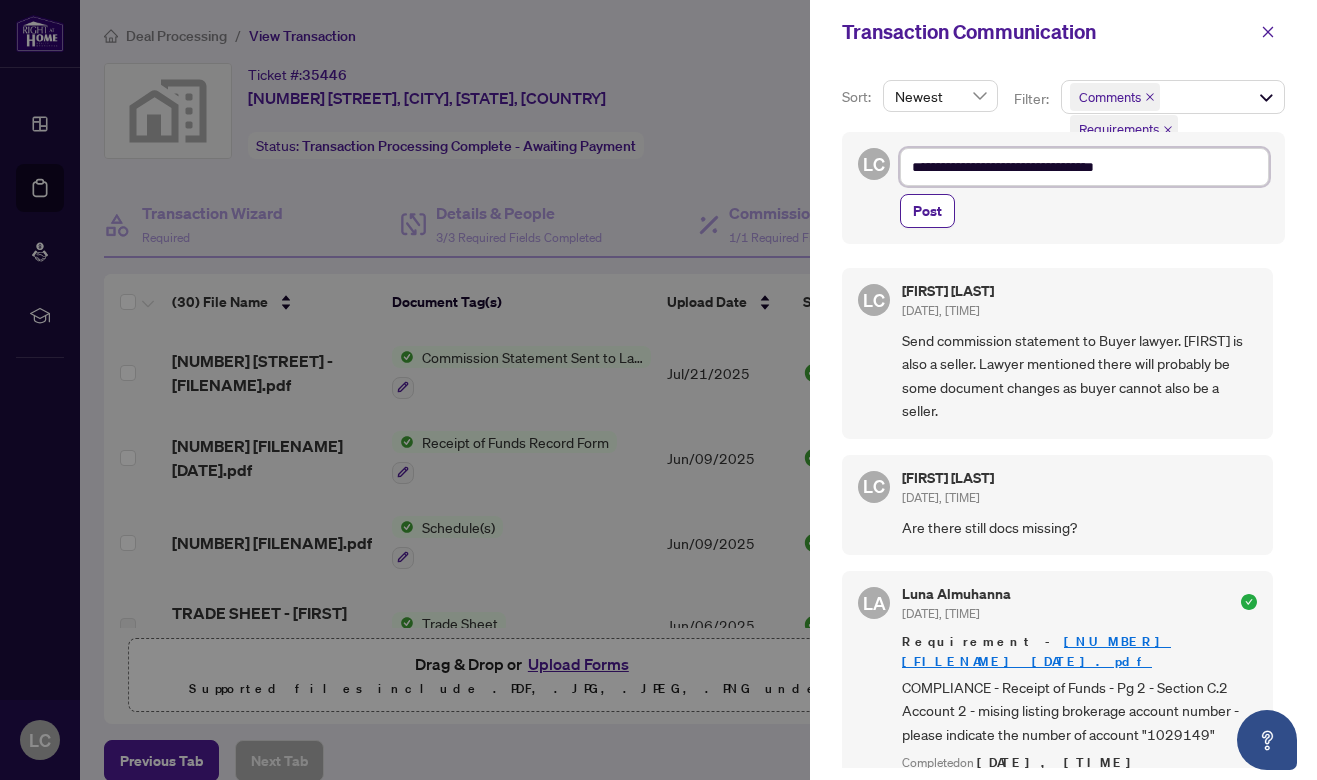 type on "**********" 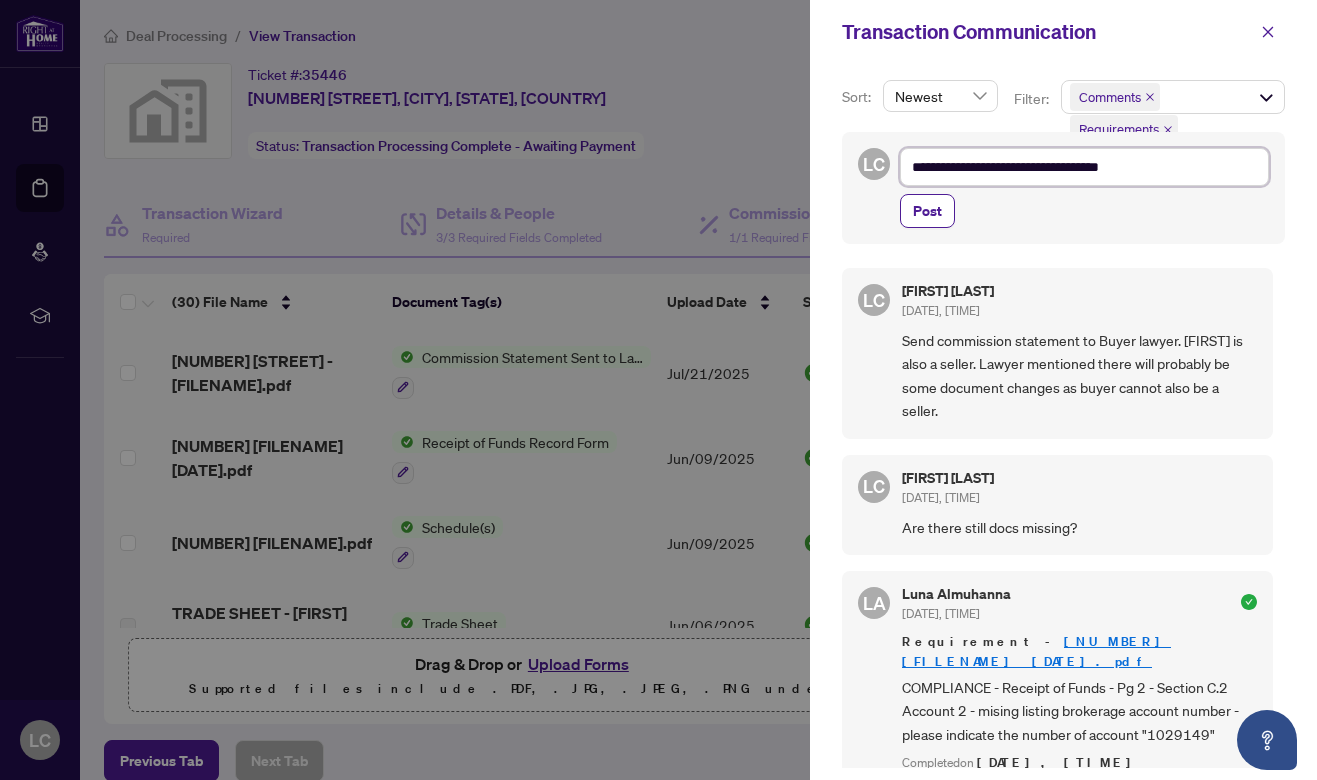 type on "**********" 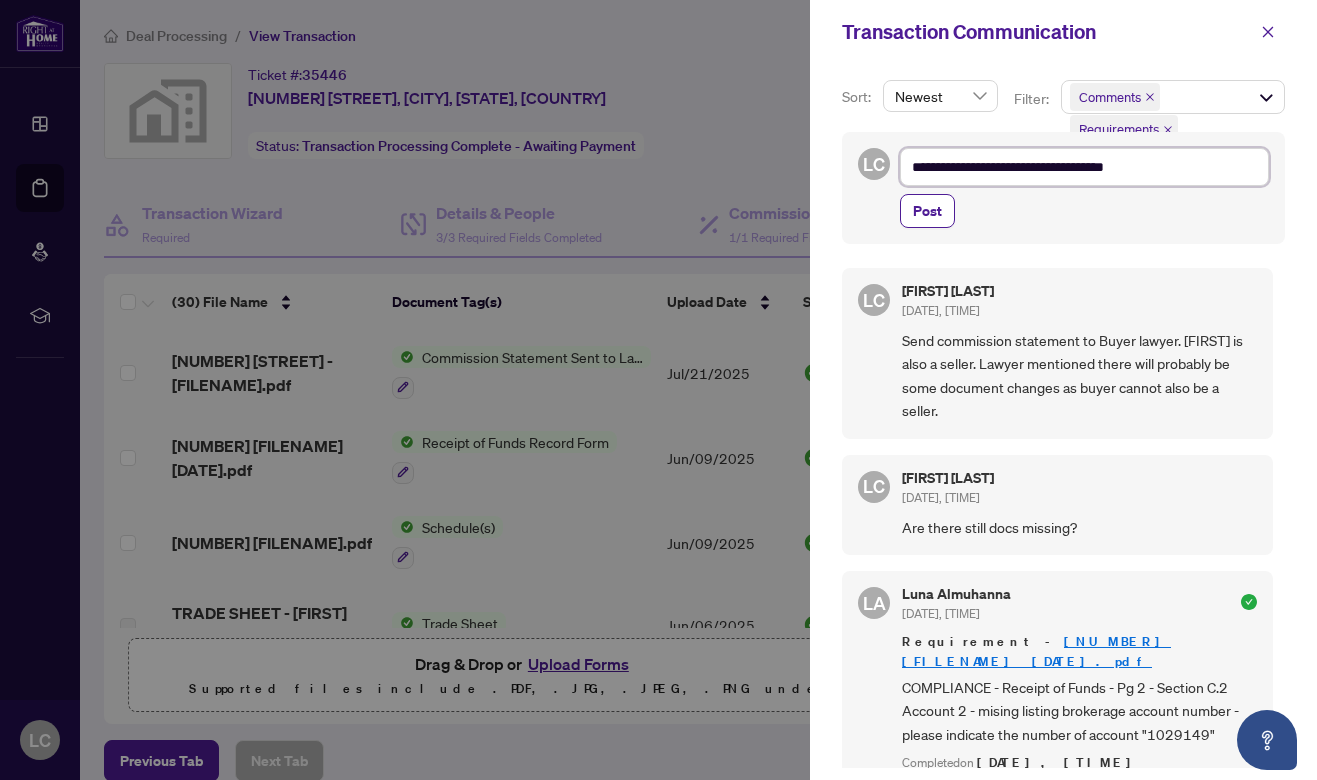 type on "**********" 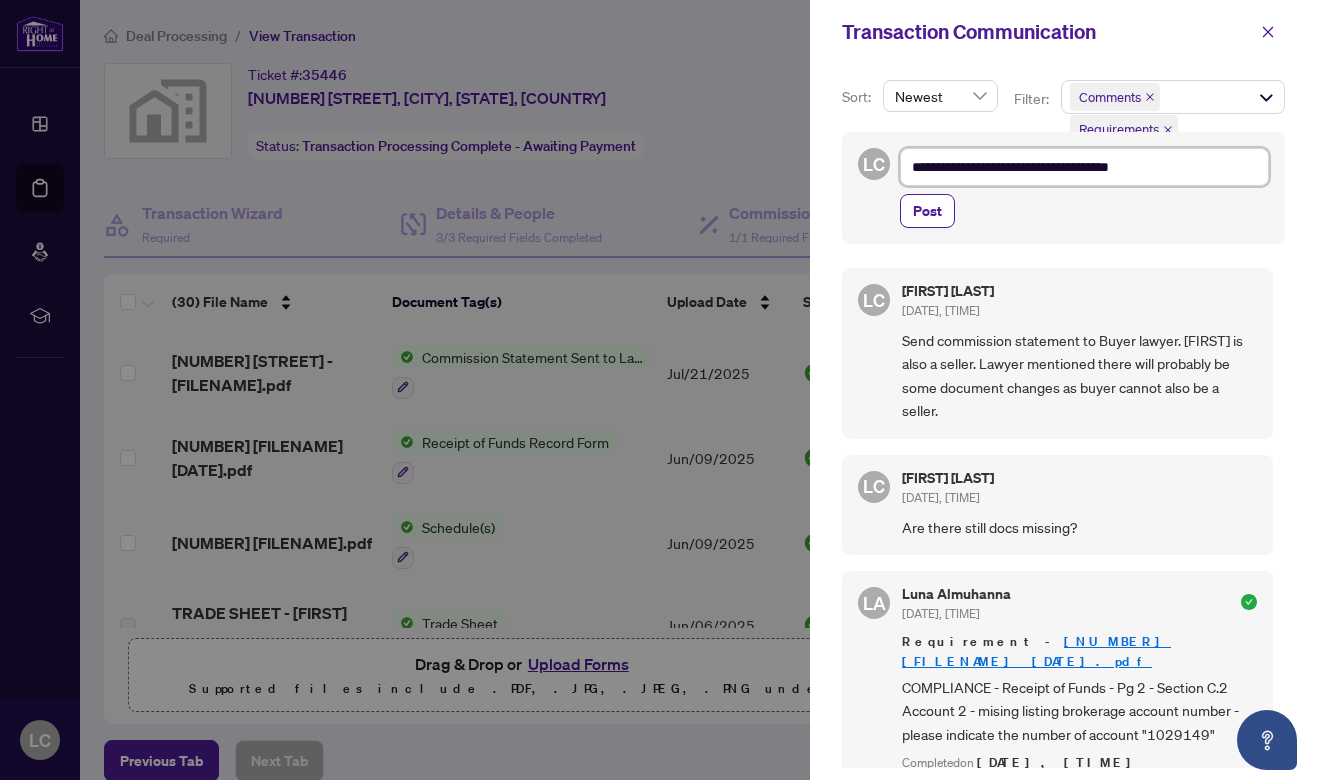 type on "**********" 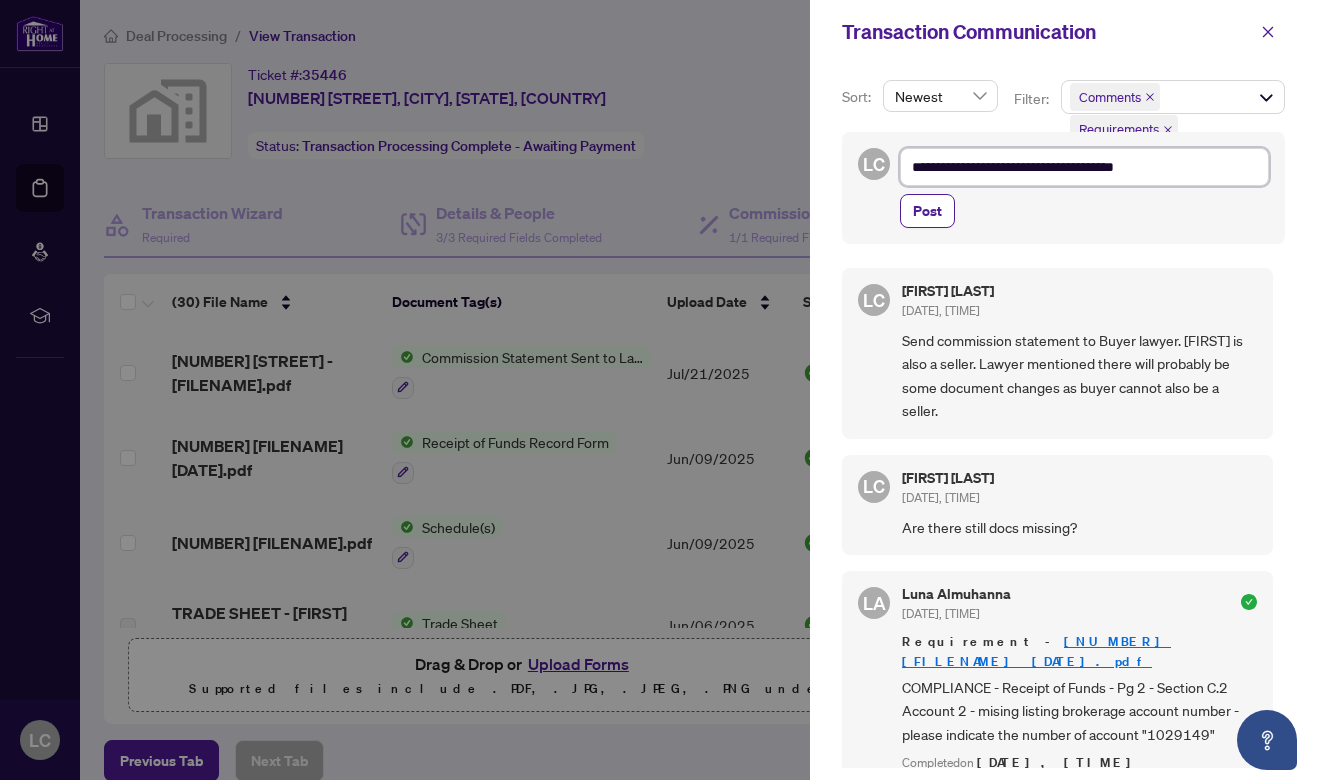 type on "**********" 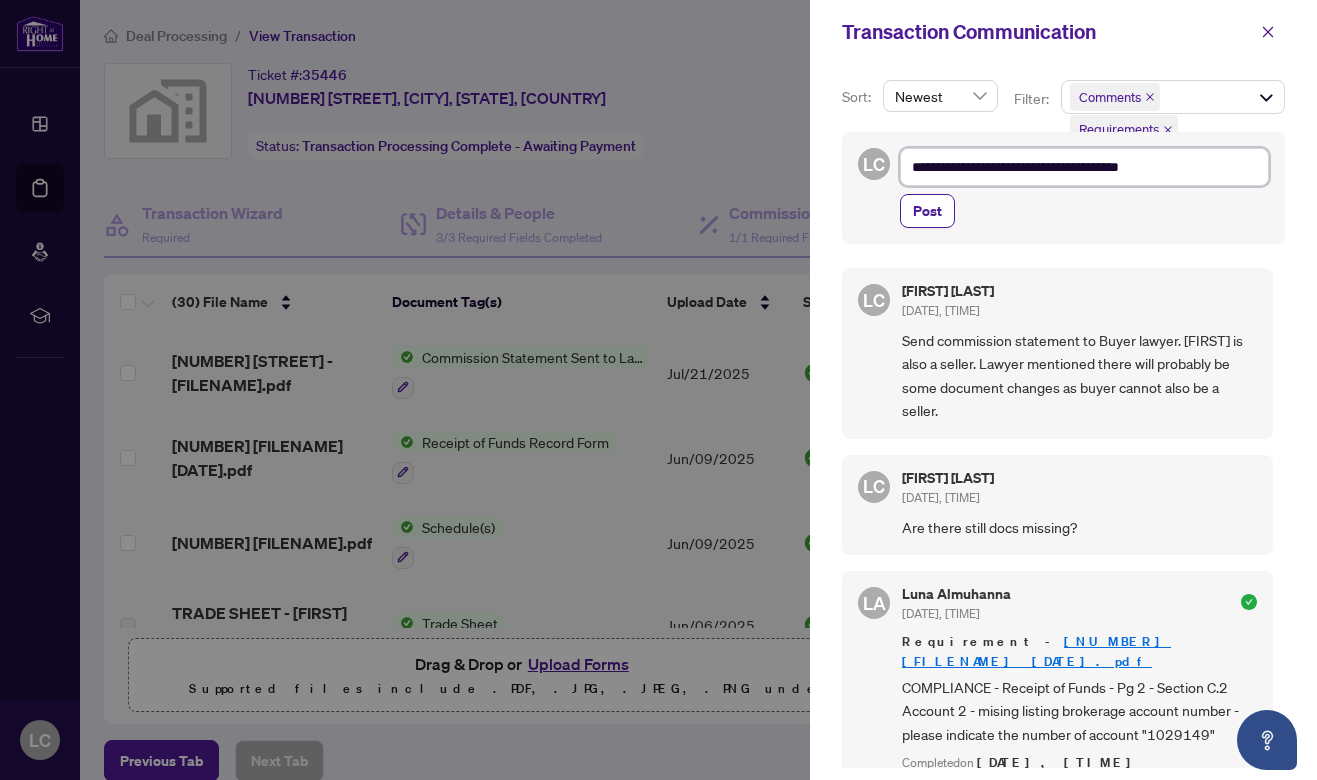 type on "**********" 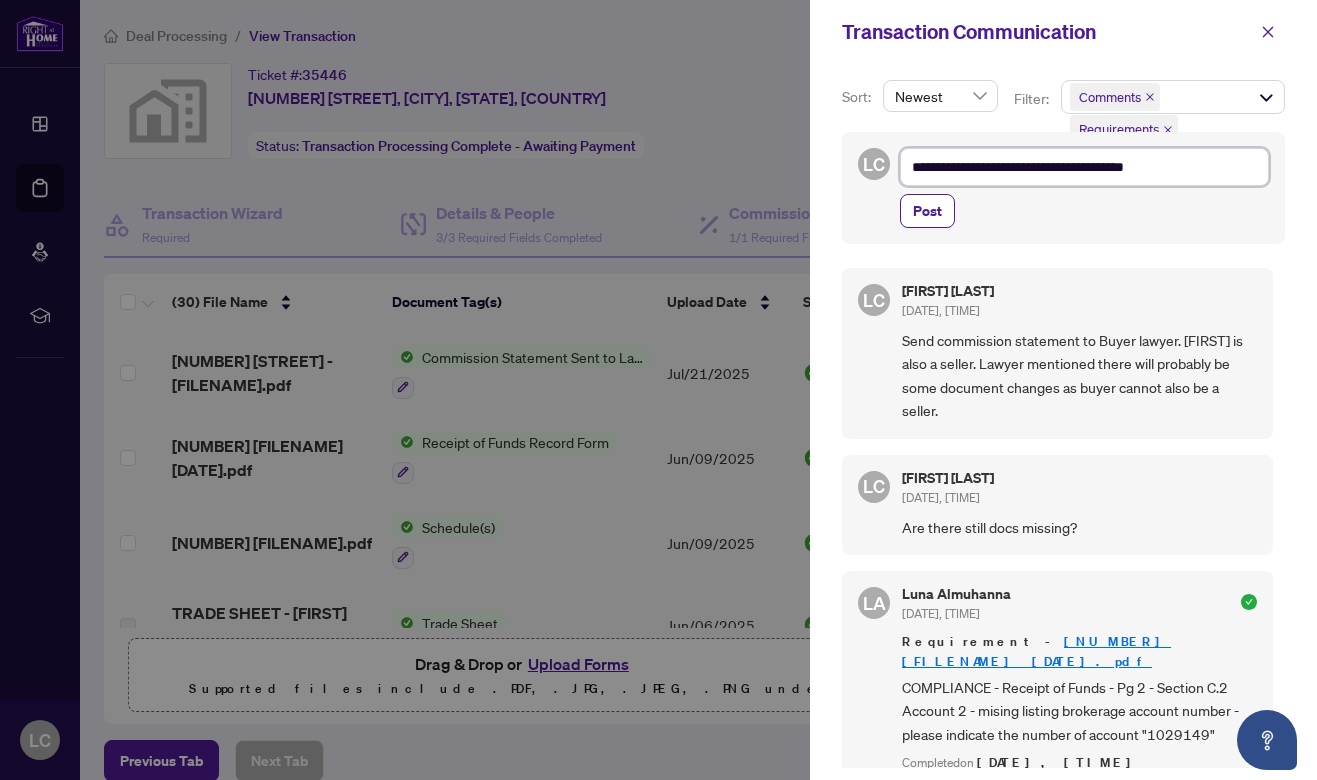 type on "**********" 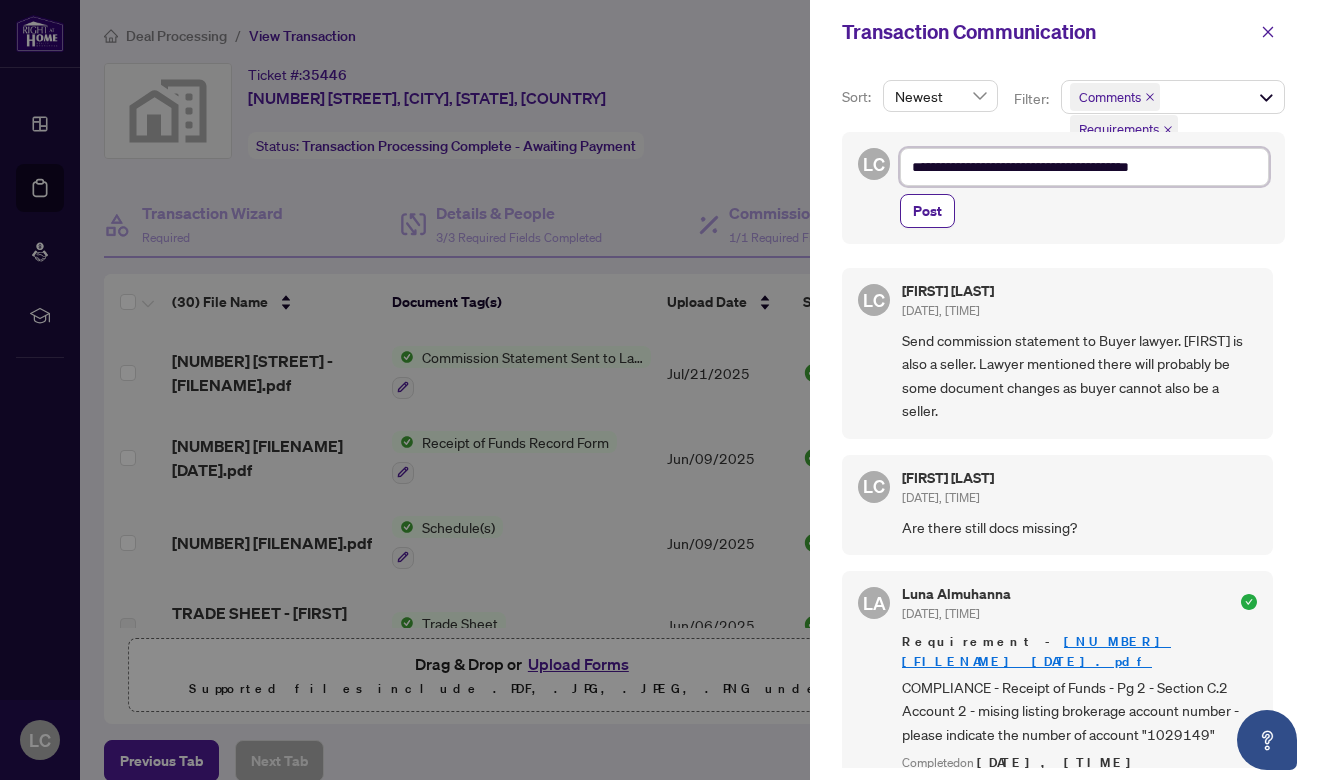type on "**********" 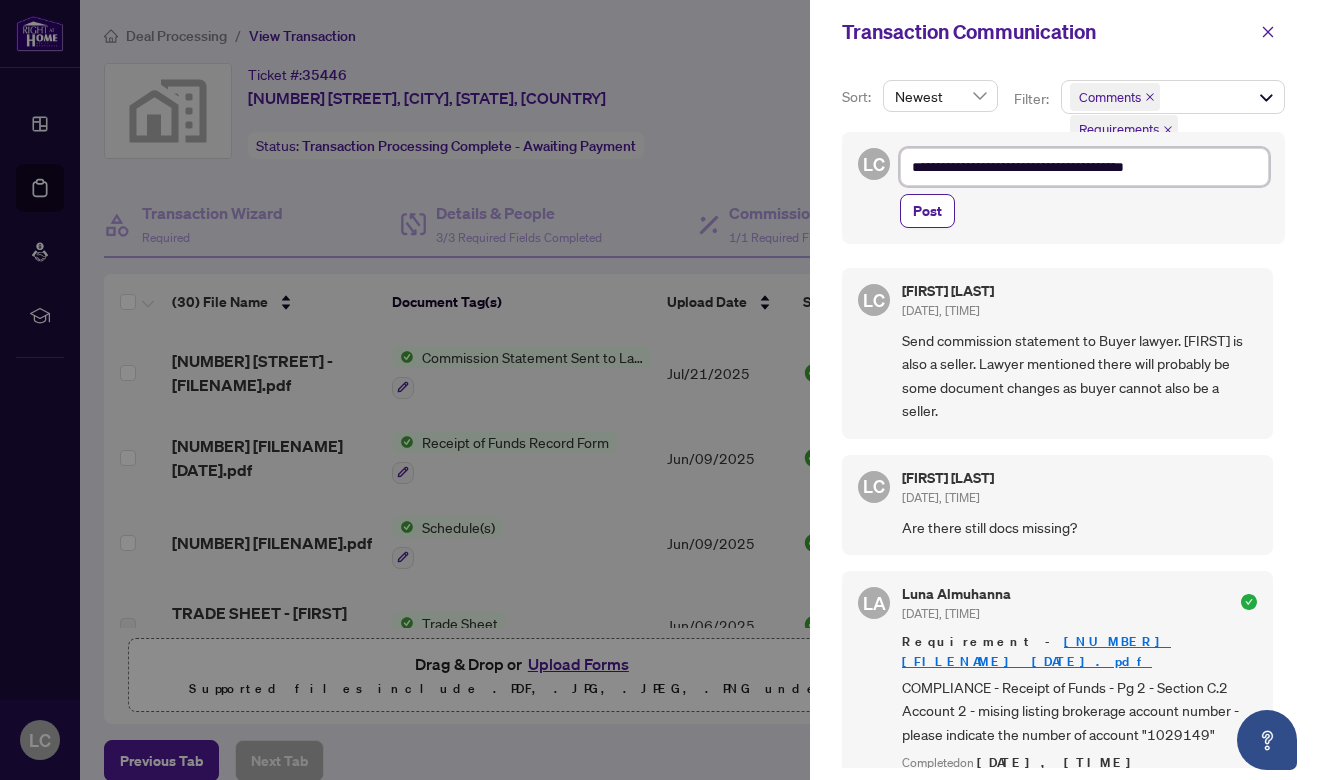 type on "**********" 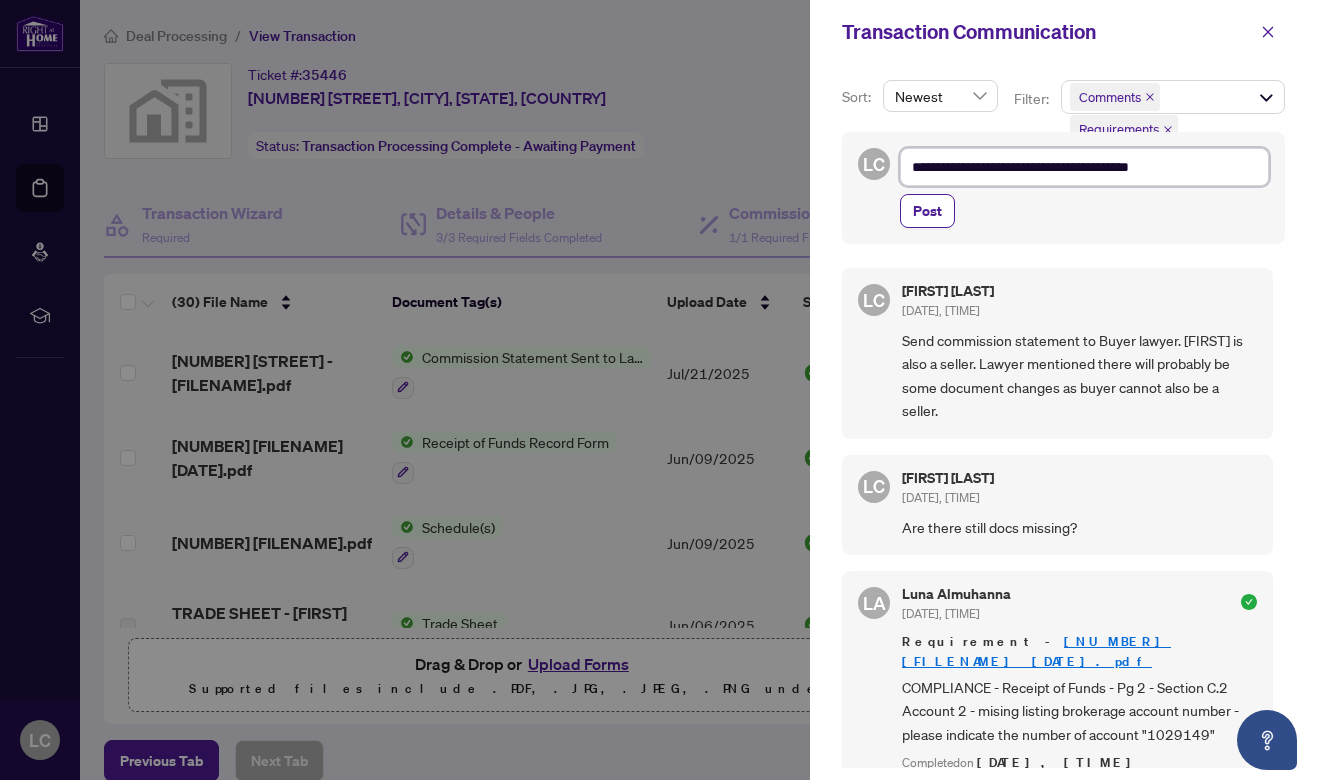 type on "**********" 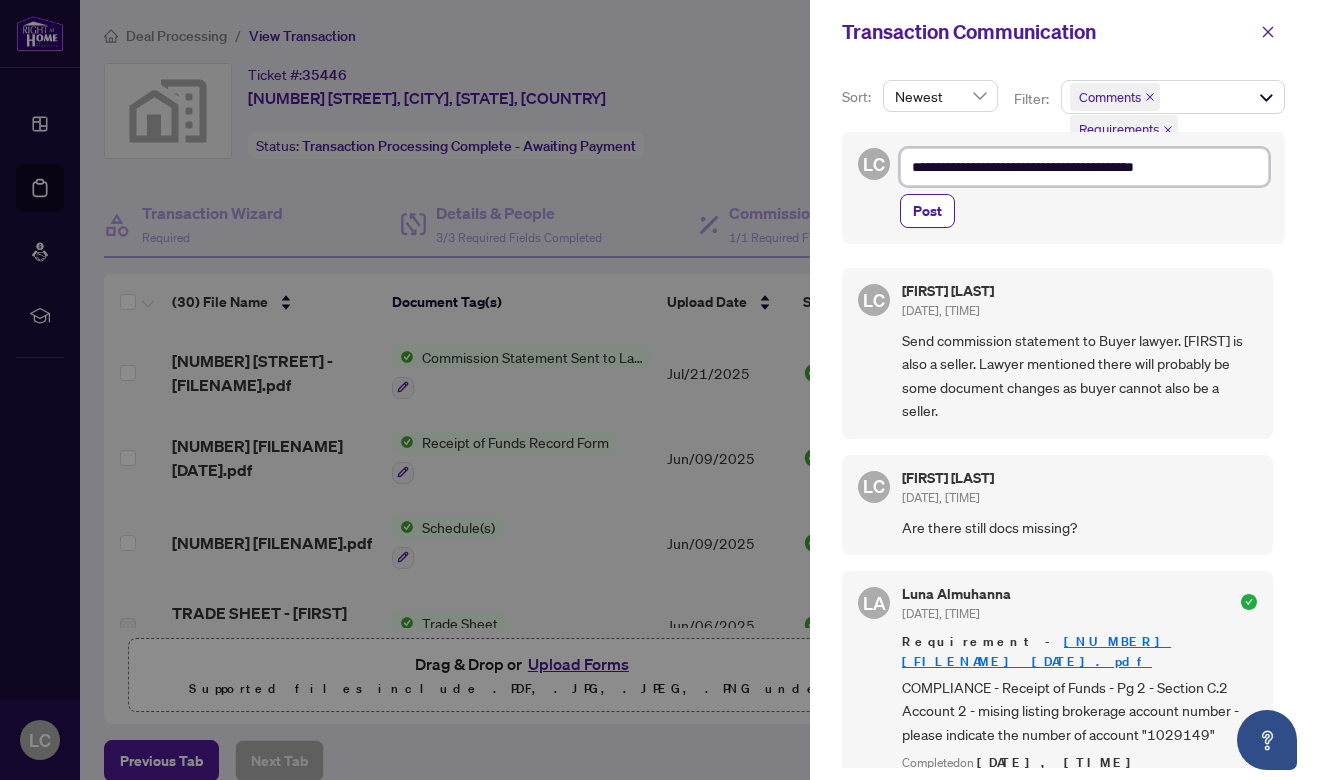 type on "**********" 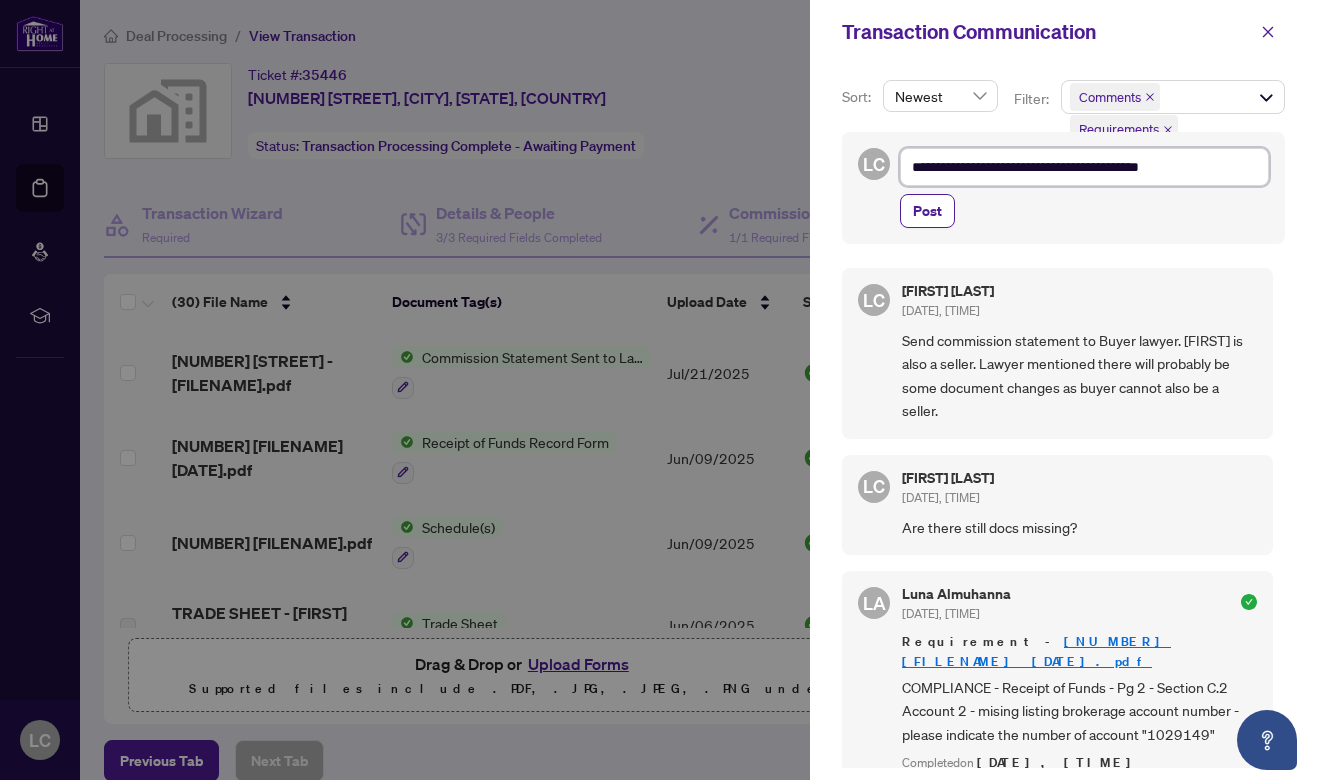 type on "**********" 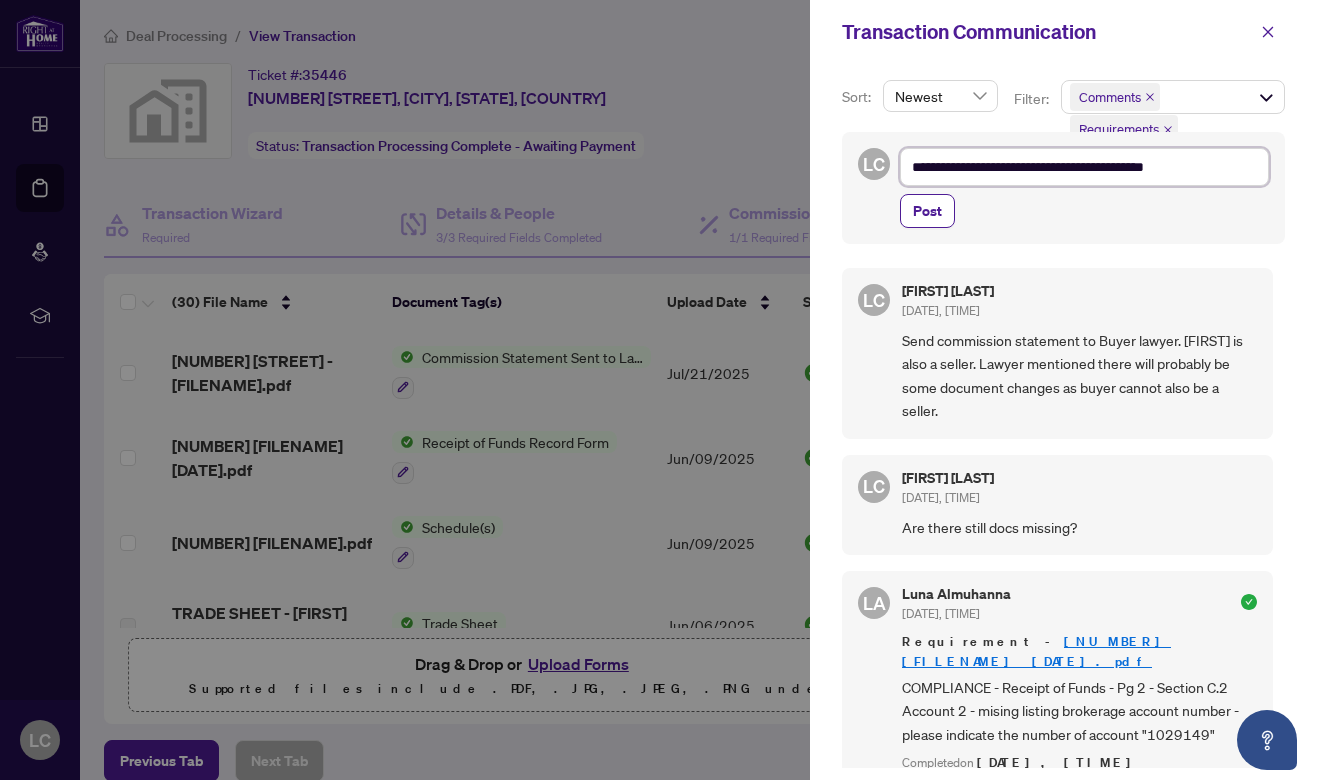 click on "**********" at bounding box center (1084, 167) 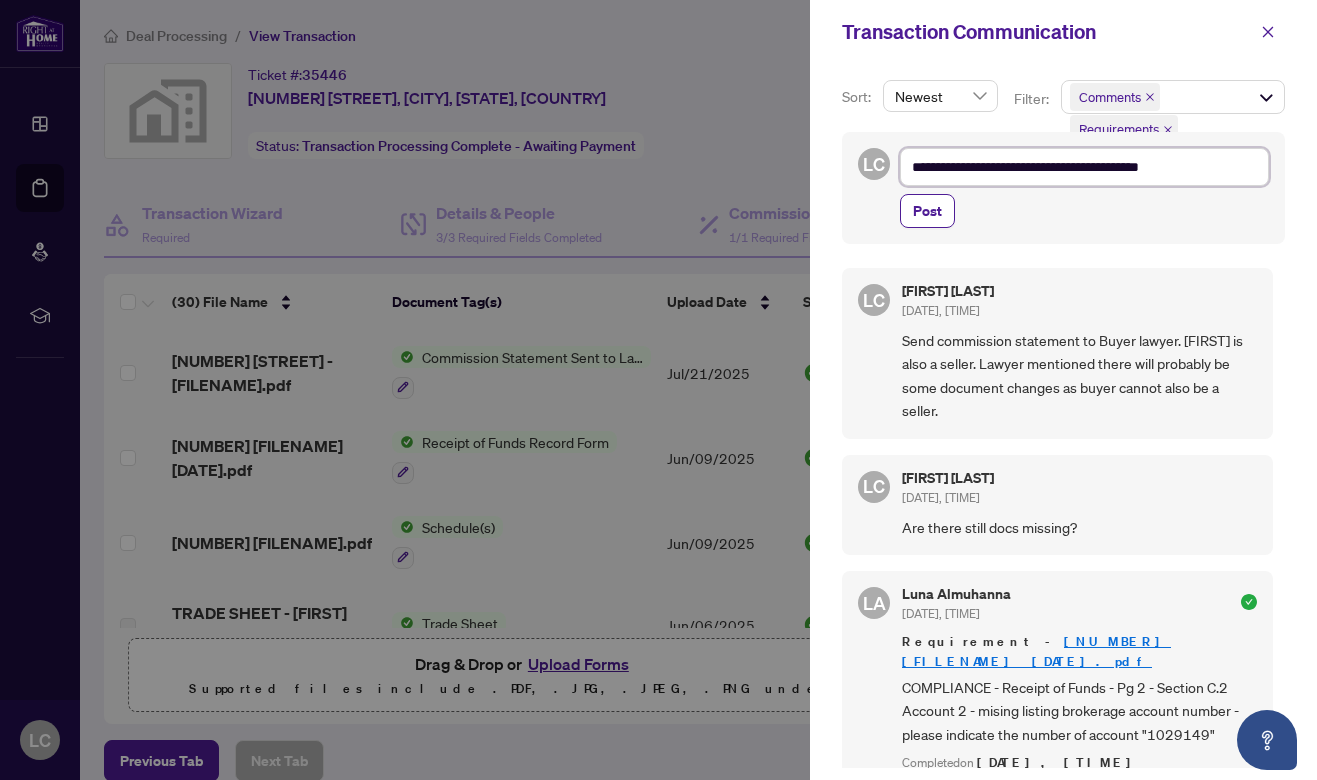 type on "**********" 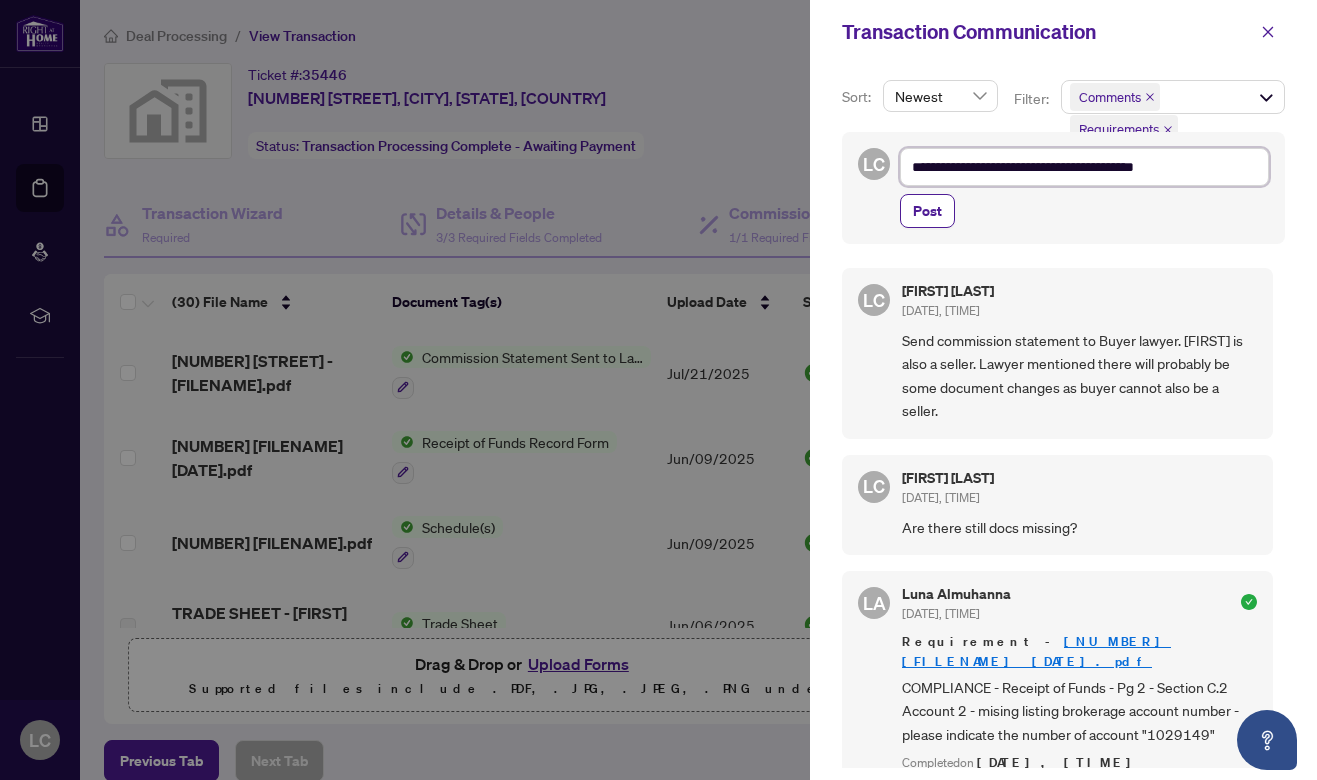 type on "**********" 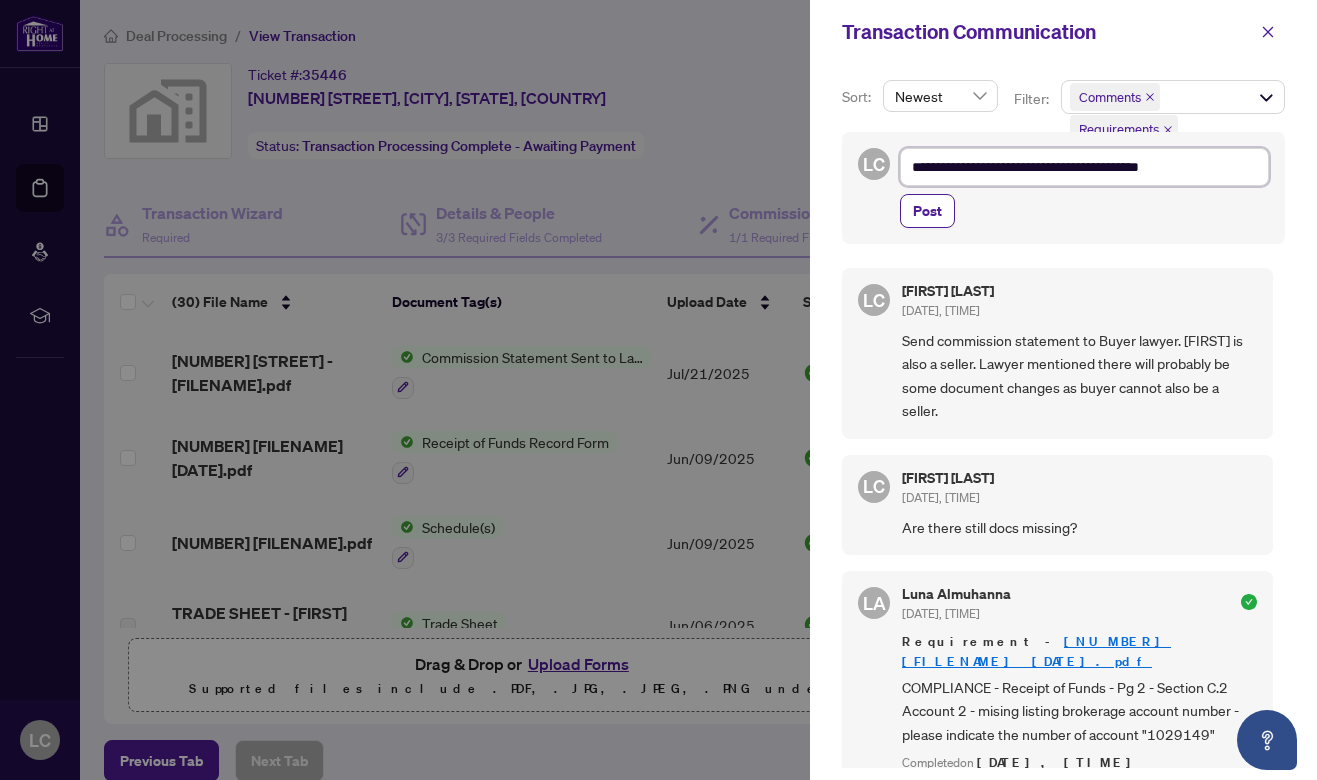 type on "**********" 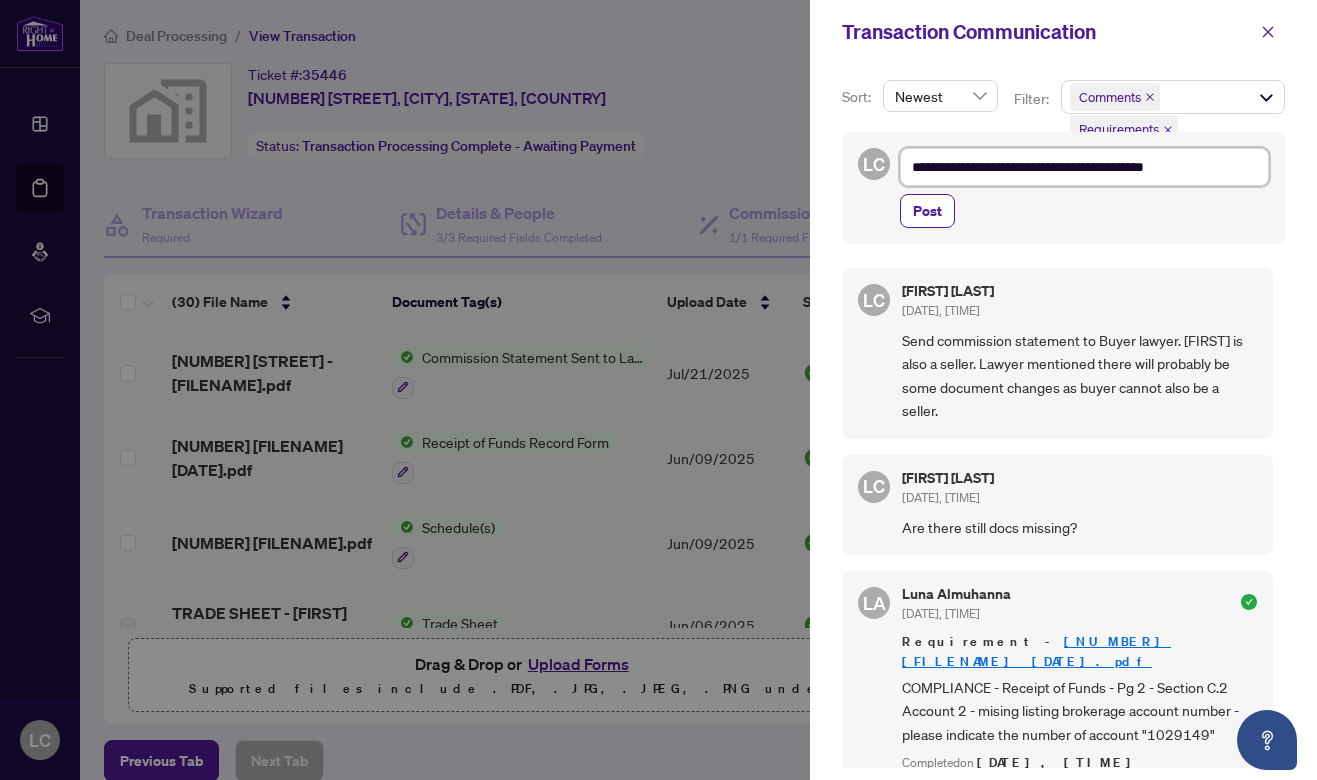 type on "**********" 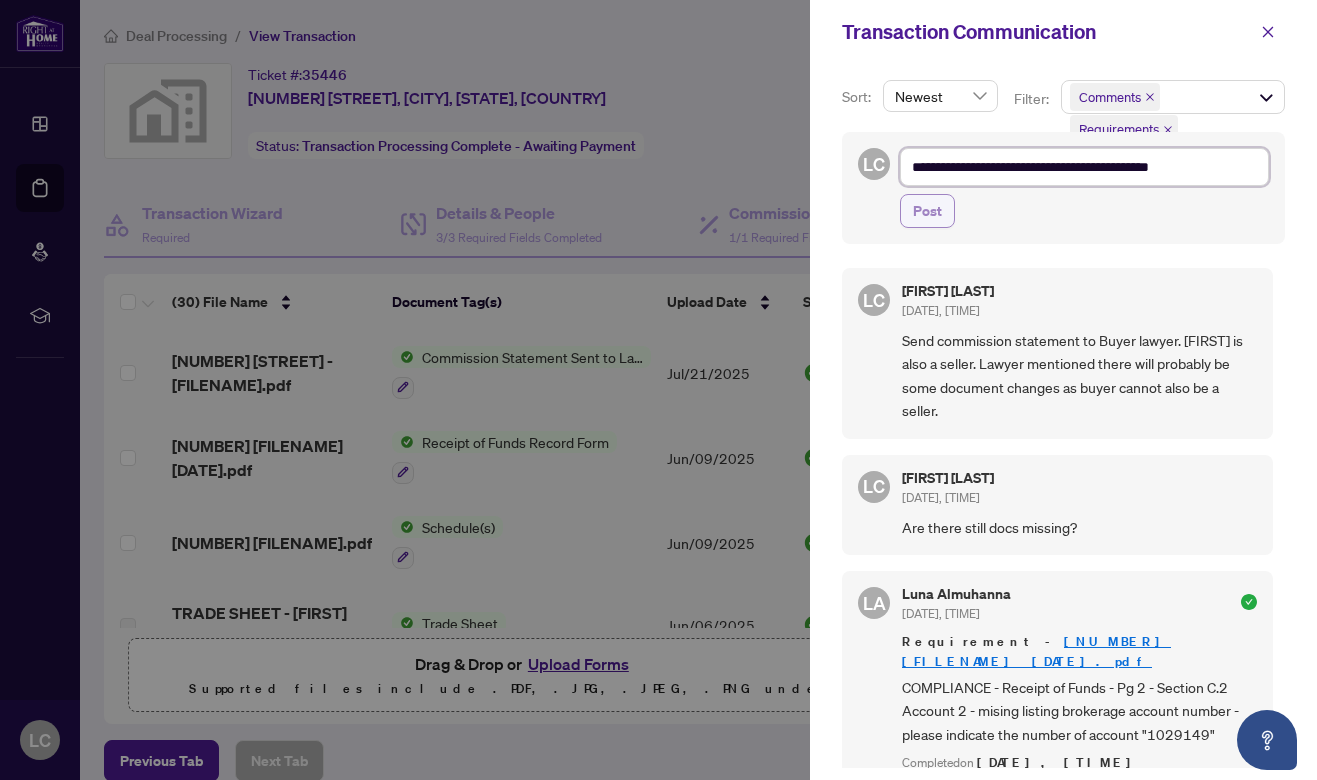 type on "**********" 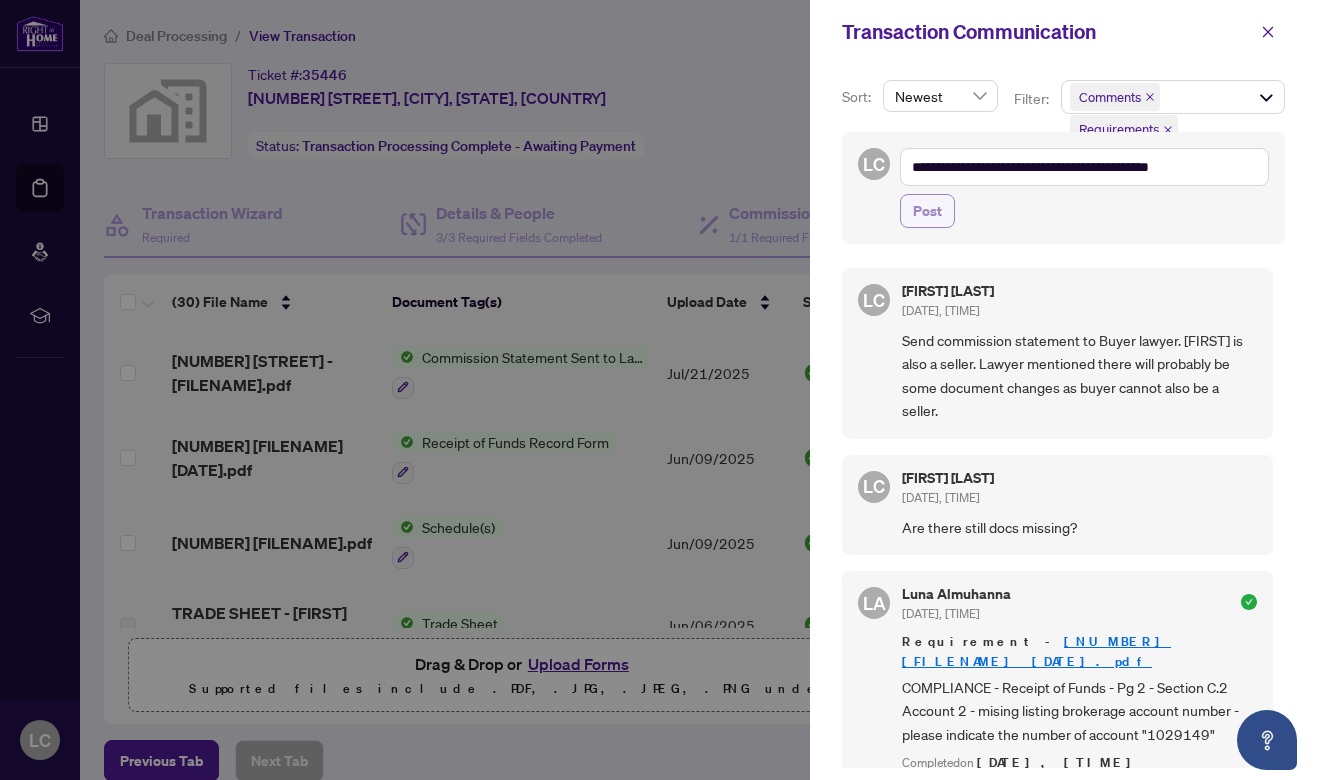 click on "Post" at bounding box center [927, 211] 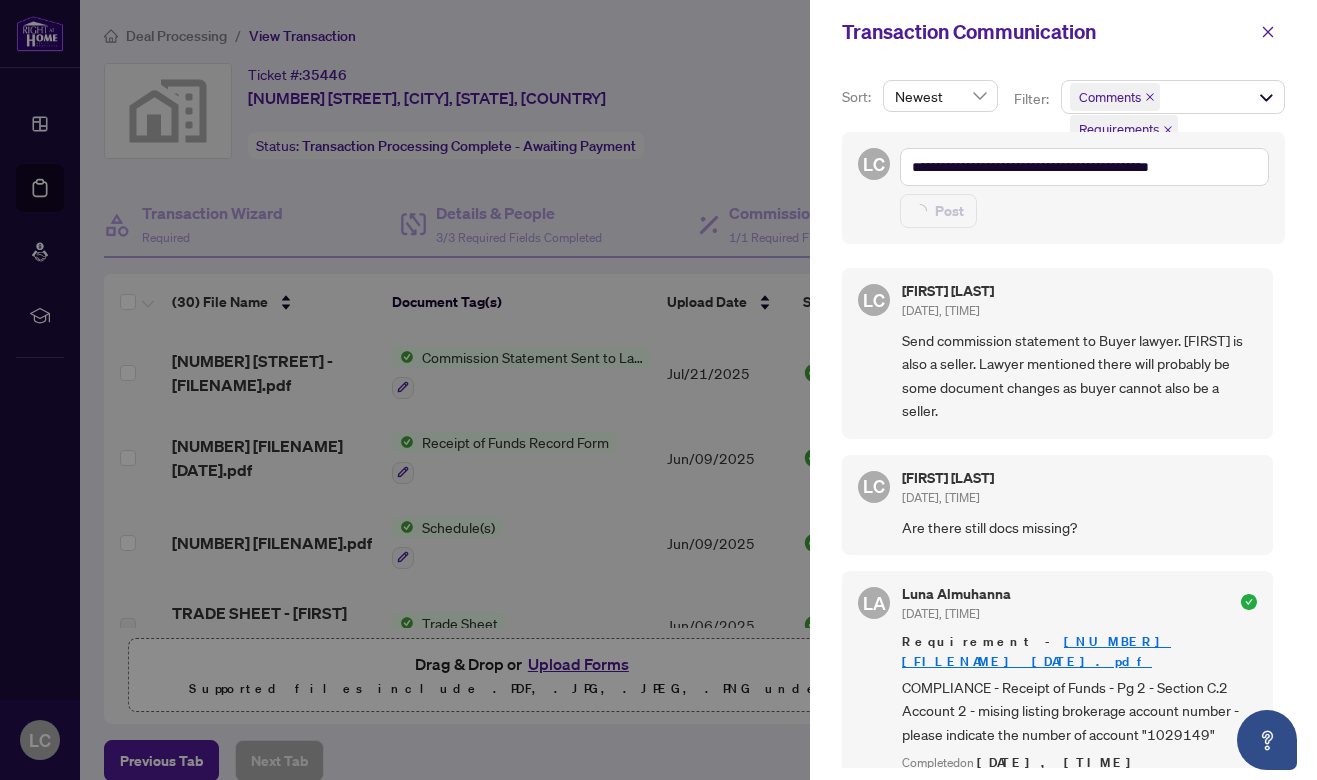 type 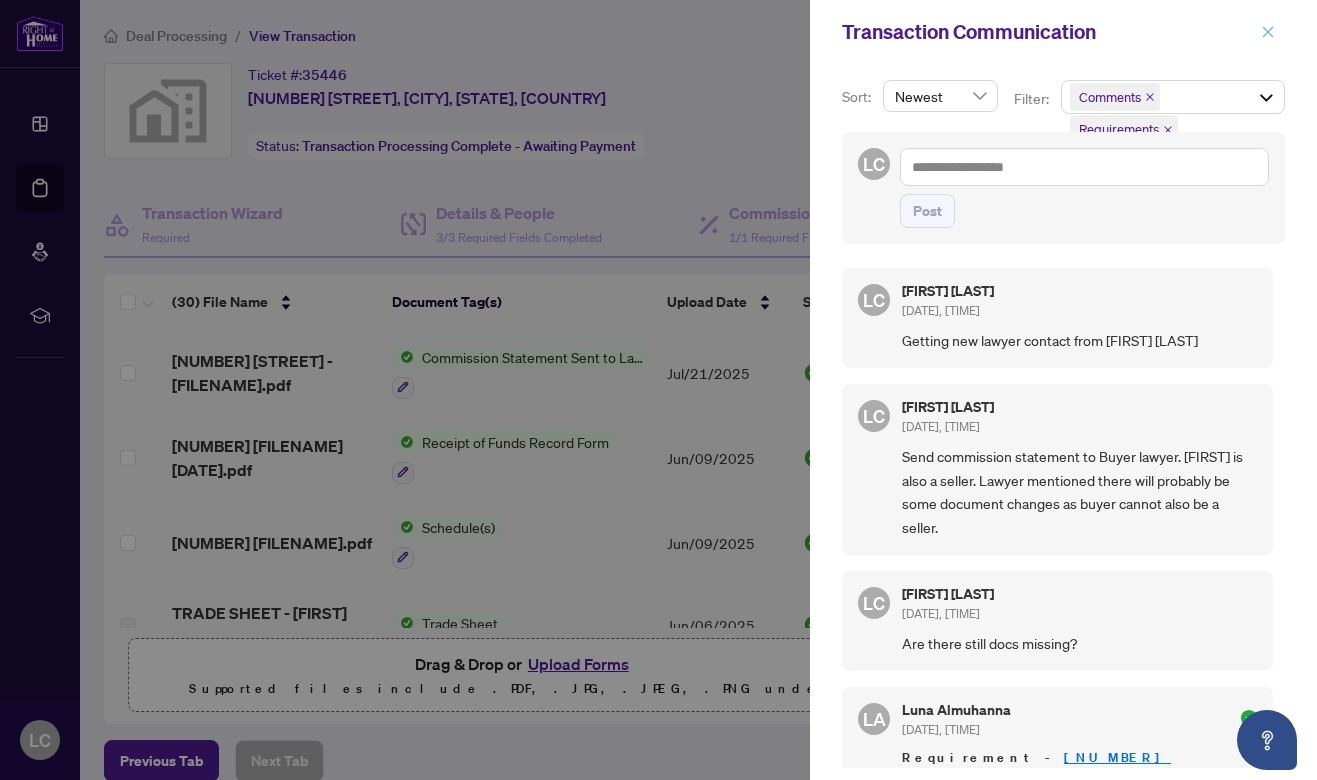 click 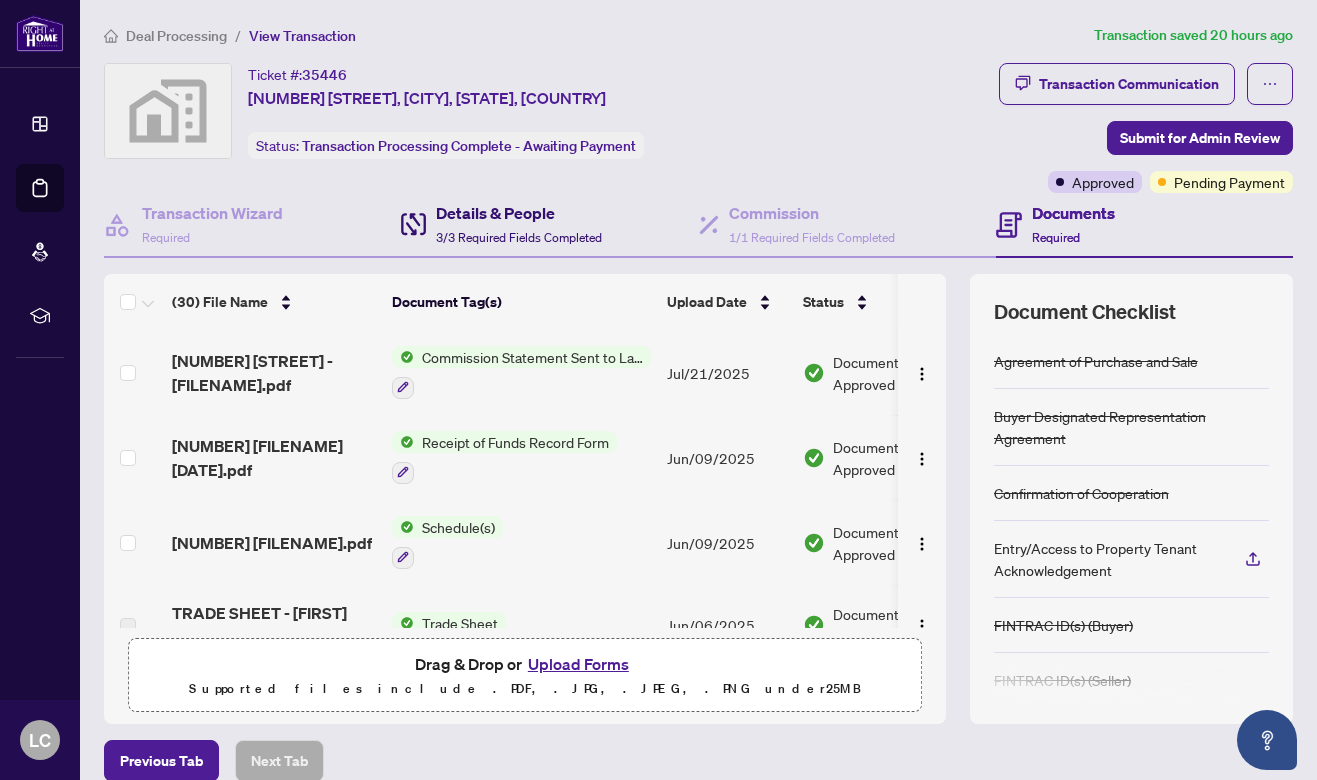 click on "Details & People" at bounding box center (519, 213) 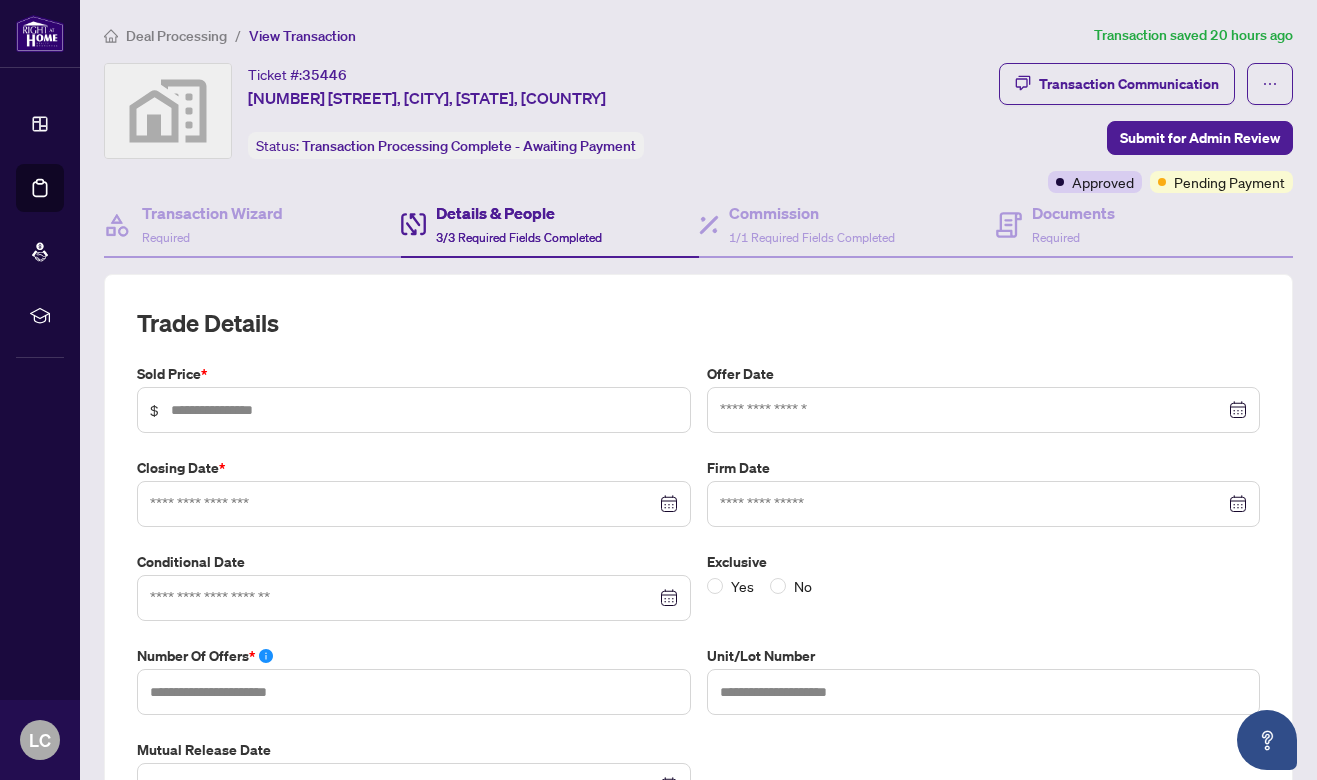 type on "*******" 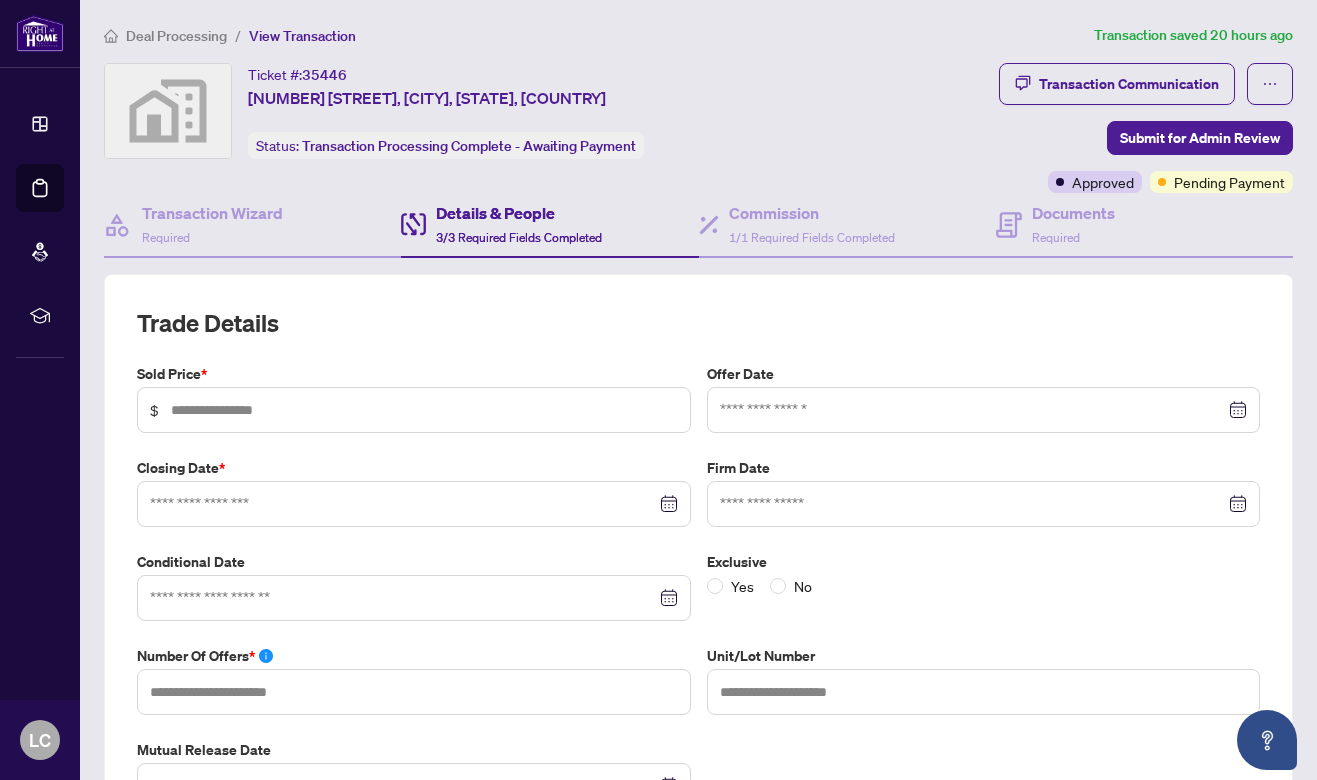 type on "**********" 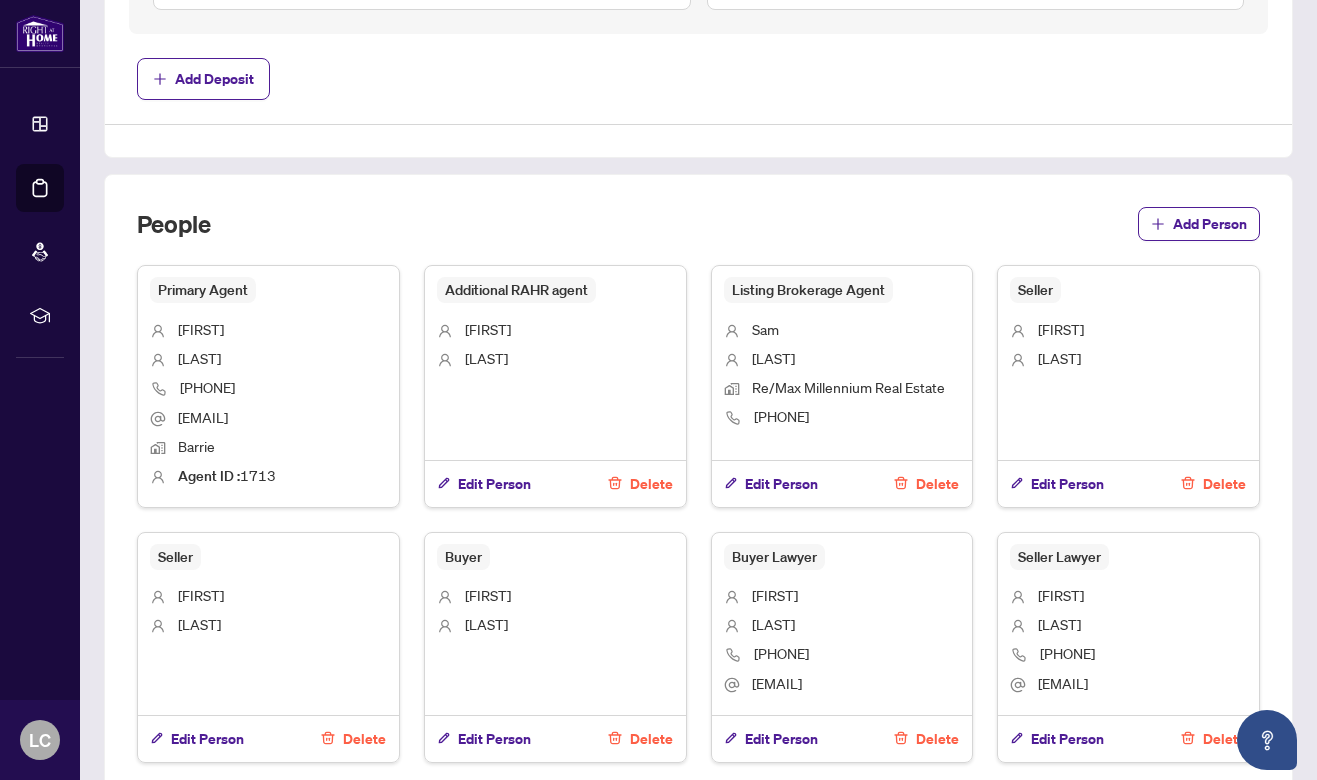 scroll, scrollTop: 1332, scrollLeft: 0, axis: vertical 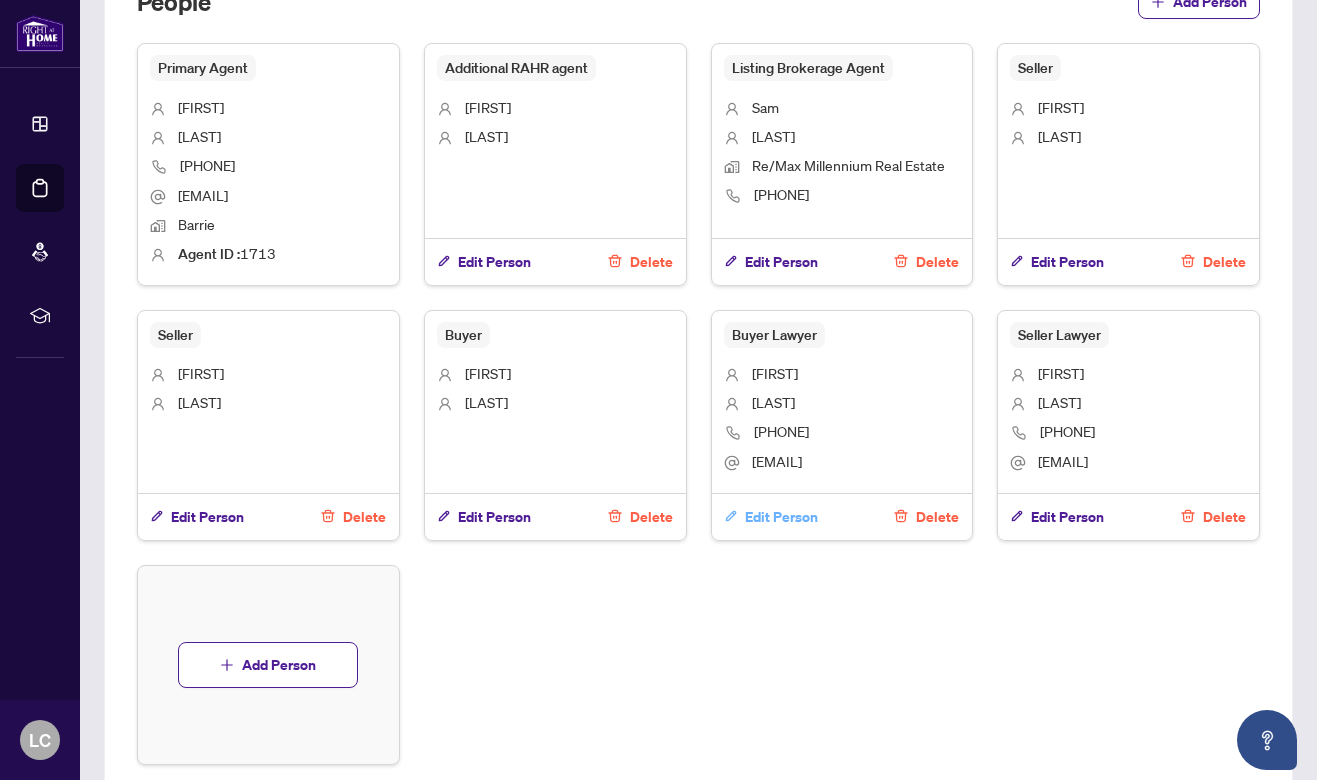 click on "Edit Person" at bounding box center [781, 517] 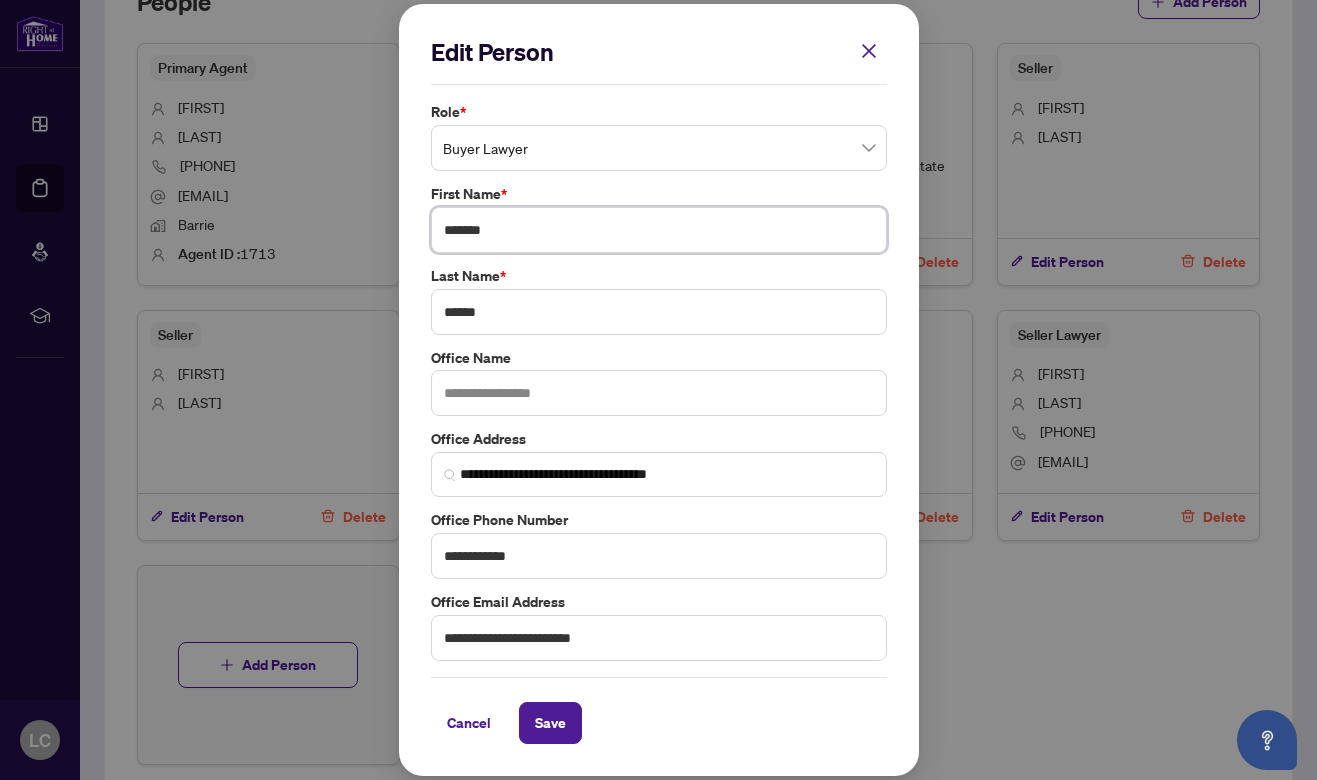 drag, startPoint x: 511, startPoint y: 229, endPoint x: 425, endPoint y: 241, distance: 86.833176 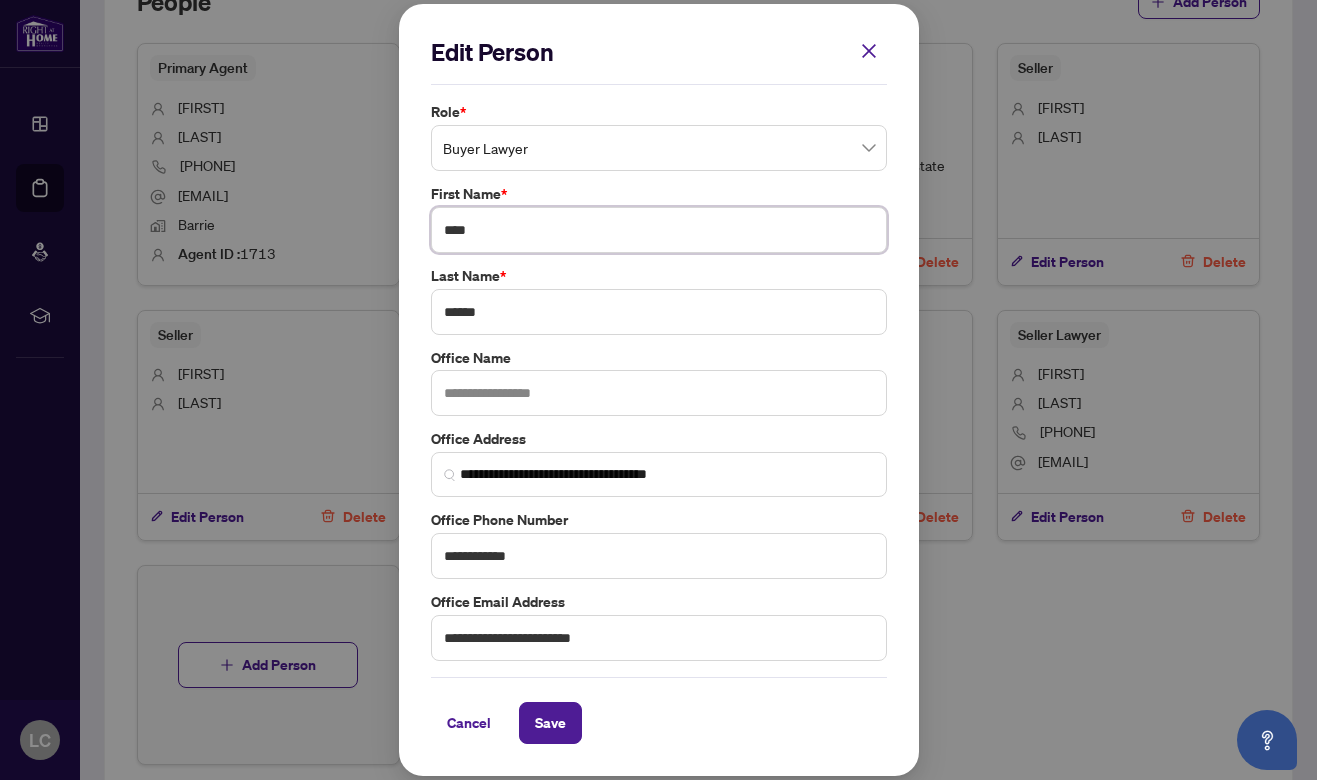type on "****" 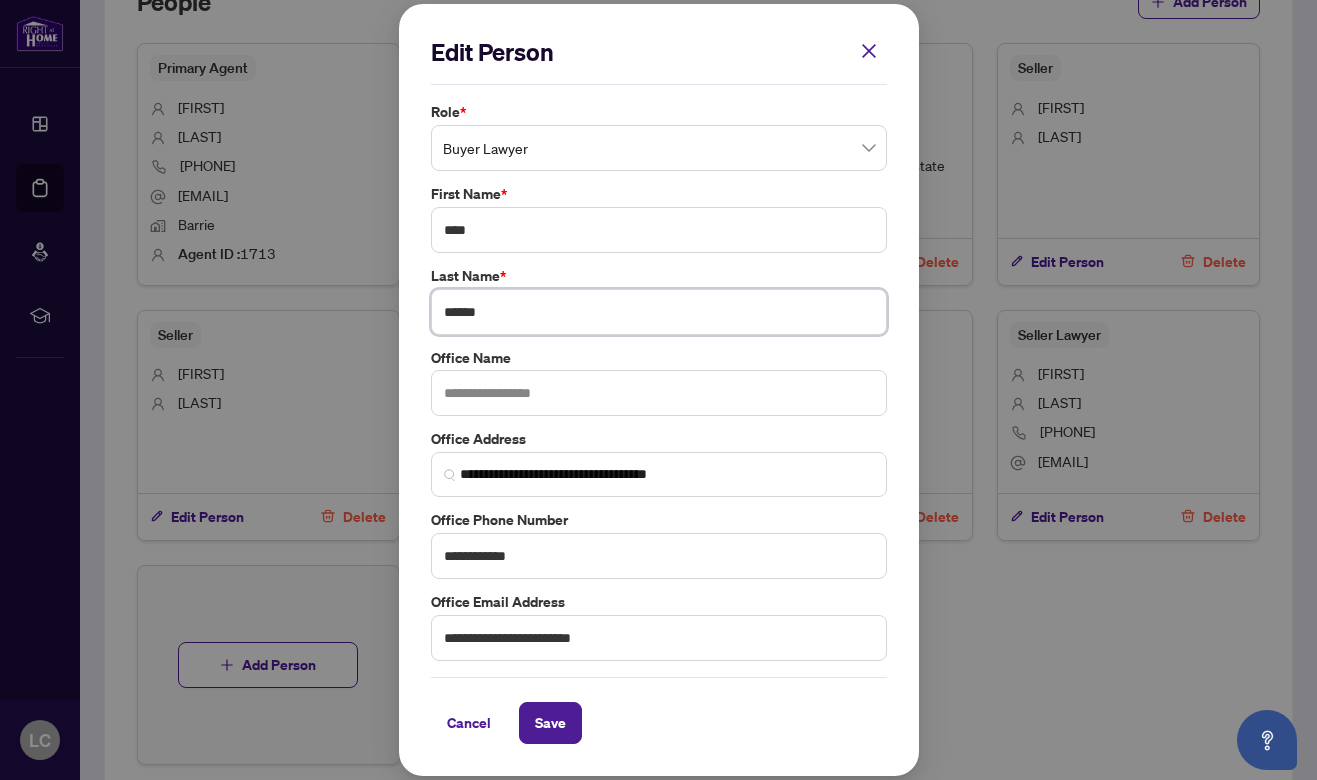 drag, startPoint x: 510, startPoint y: 306, endPoint x: 435, endPoint y: 318, distance: 75.95393 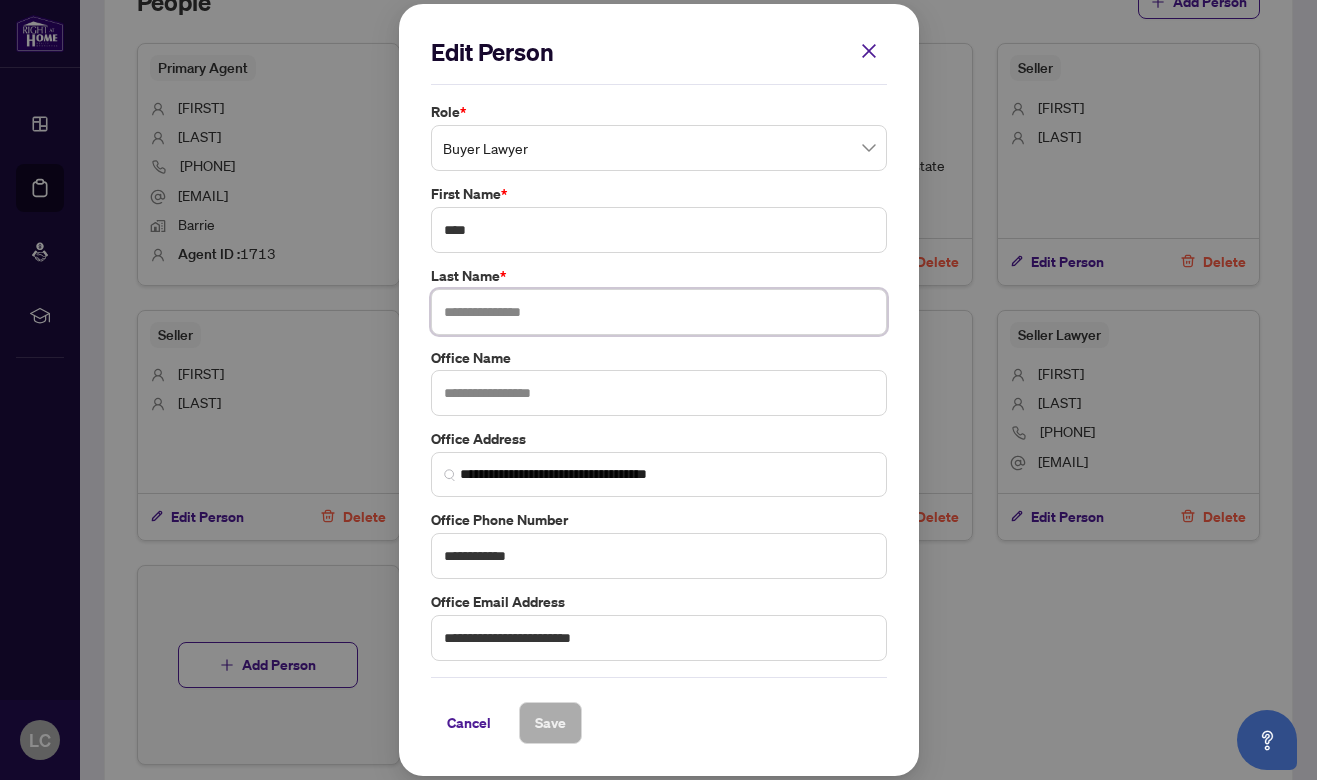 drag, startPoint x: 719, startPoint y: 486, endPoint x: 716, endPoint y: 476, distance: 10.440307 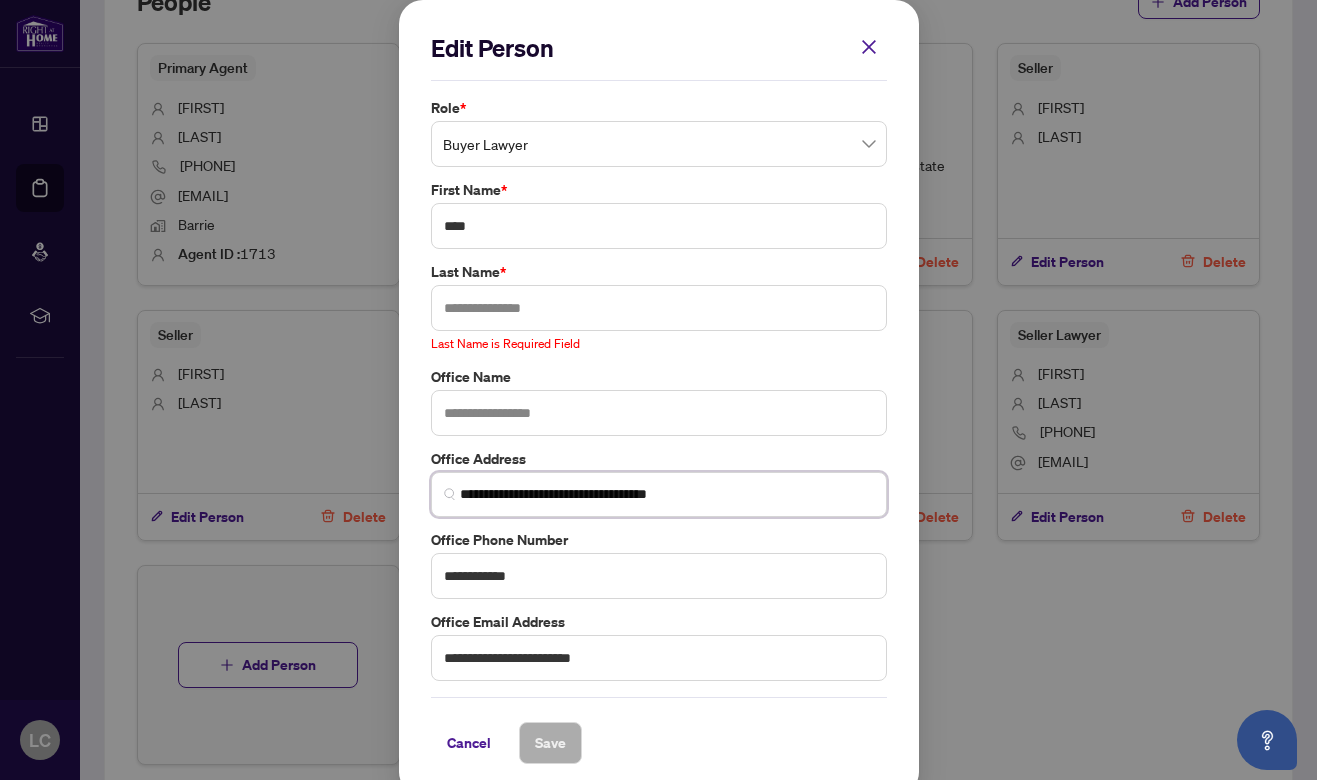 drag, startPoint x: 708, startPoint y: 486, endPoint x: 418, endPoint y: 542, distance: 295.35742 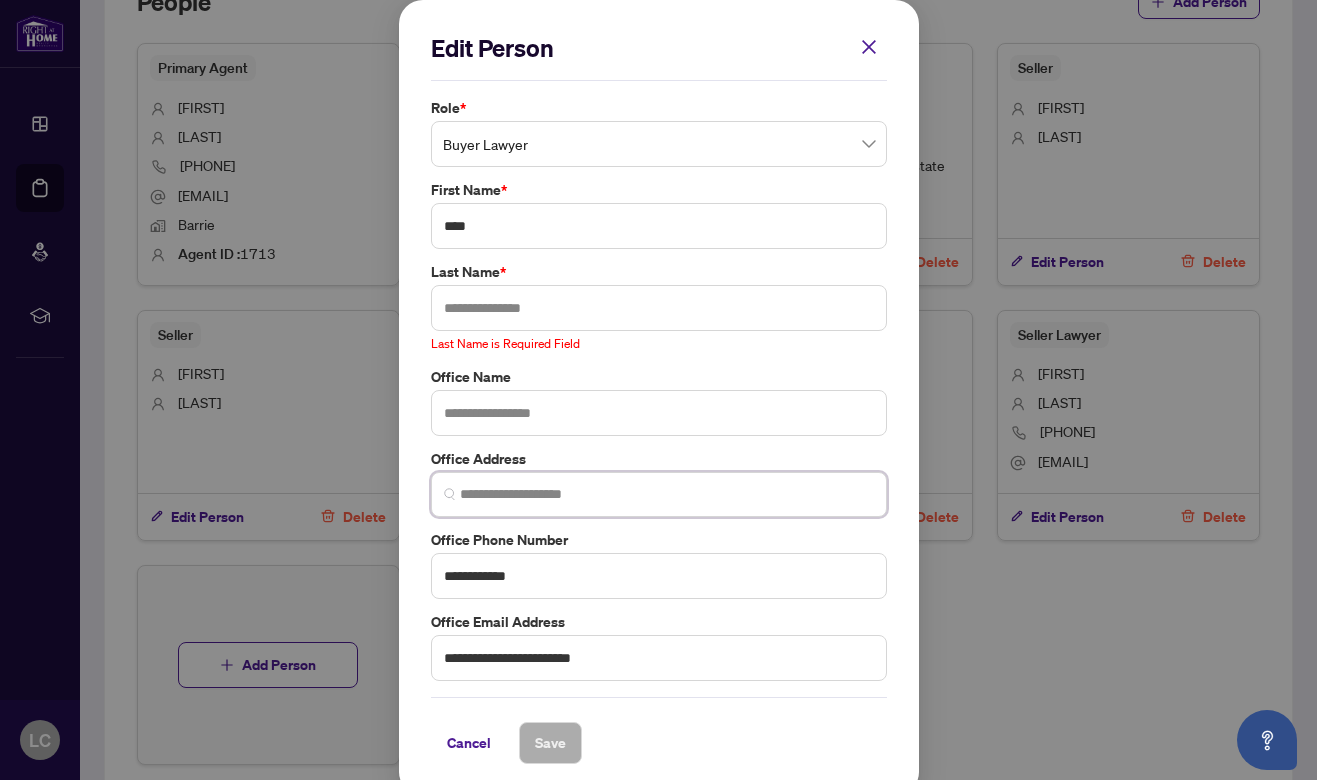 type 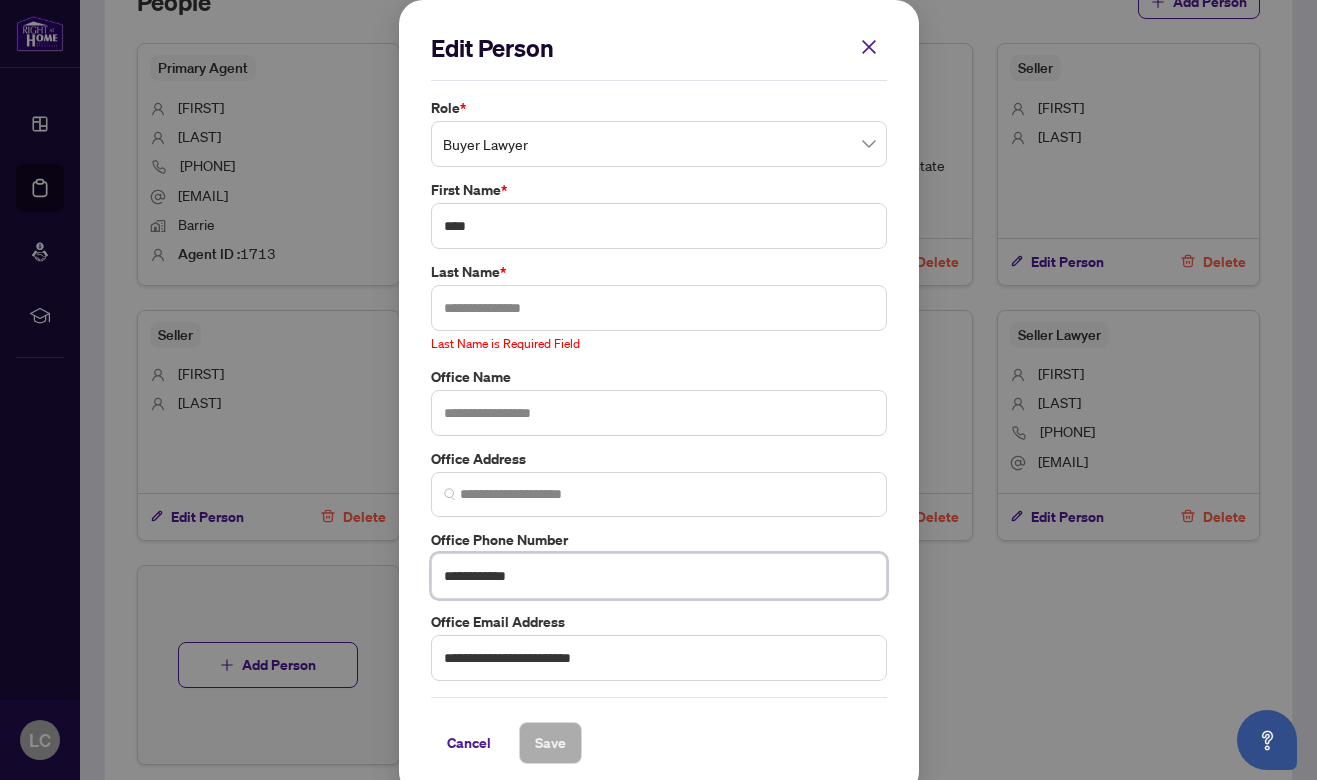 drag, startPoint x: 599, startPoint y: 577, endPoint x: 555, endPoint y: 608, distance: 53.823788 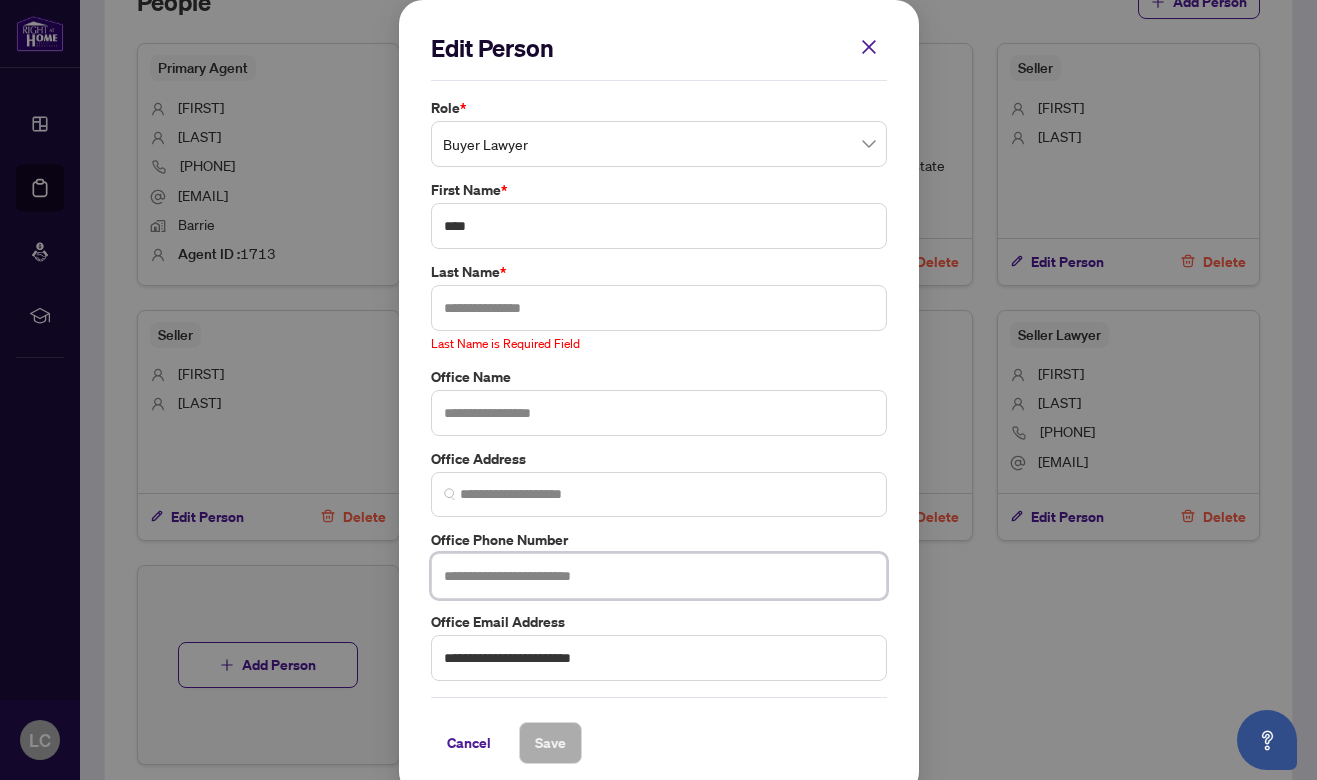 type 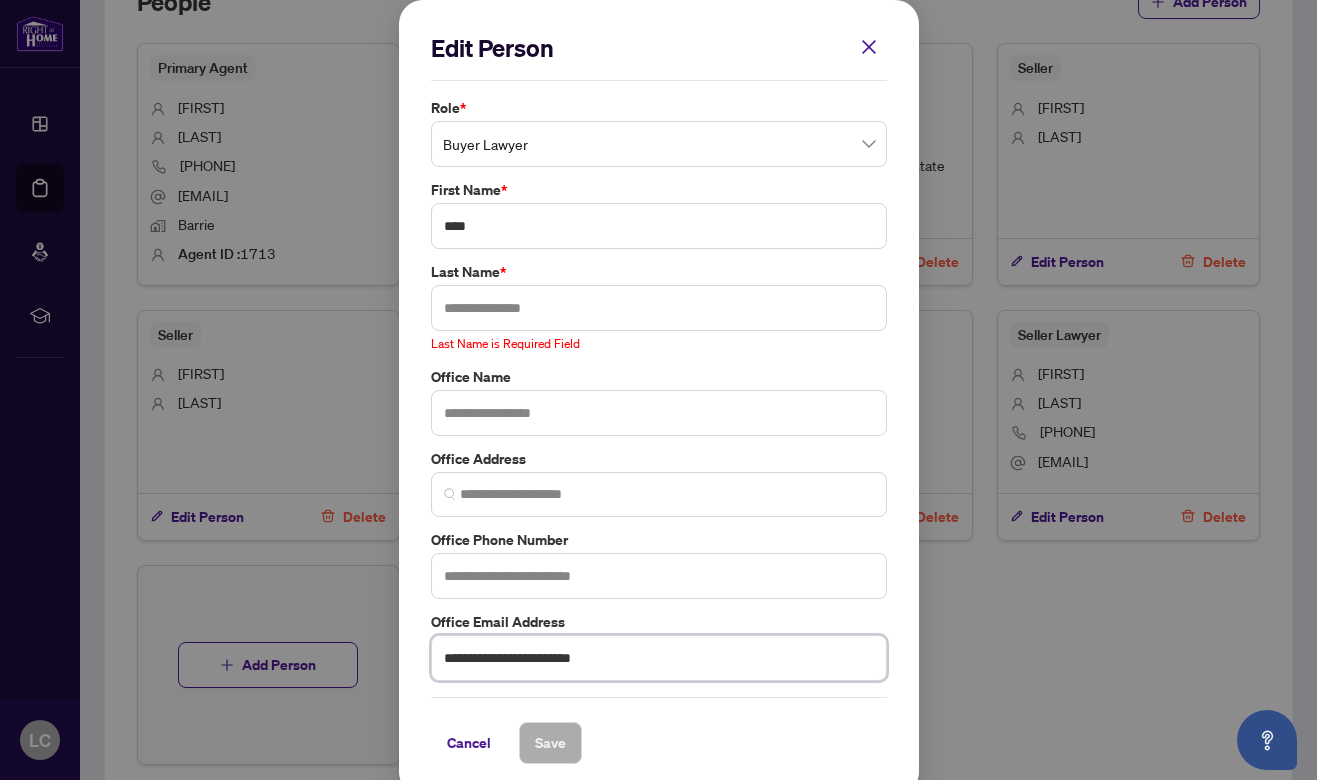 drag, startPoint x: 662, startPoint y: 657, endPoint x: 353, endPoint y: 678, distance: 309.71277 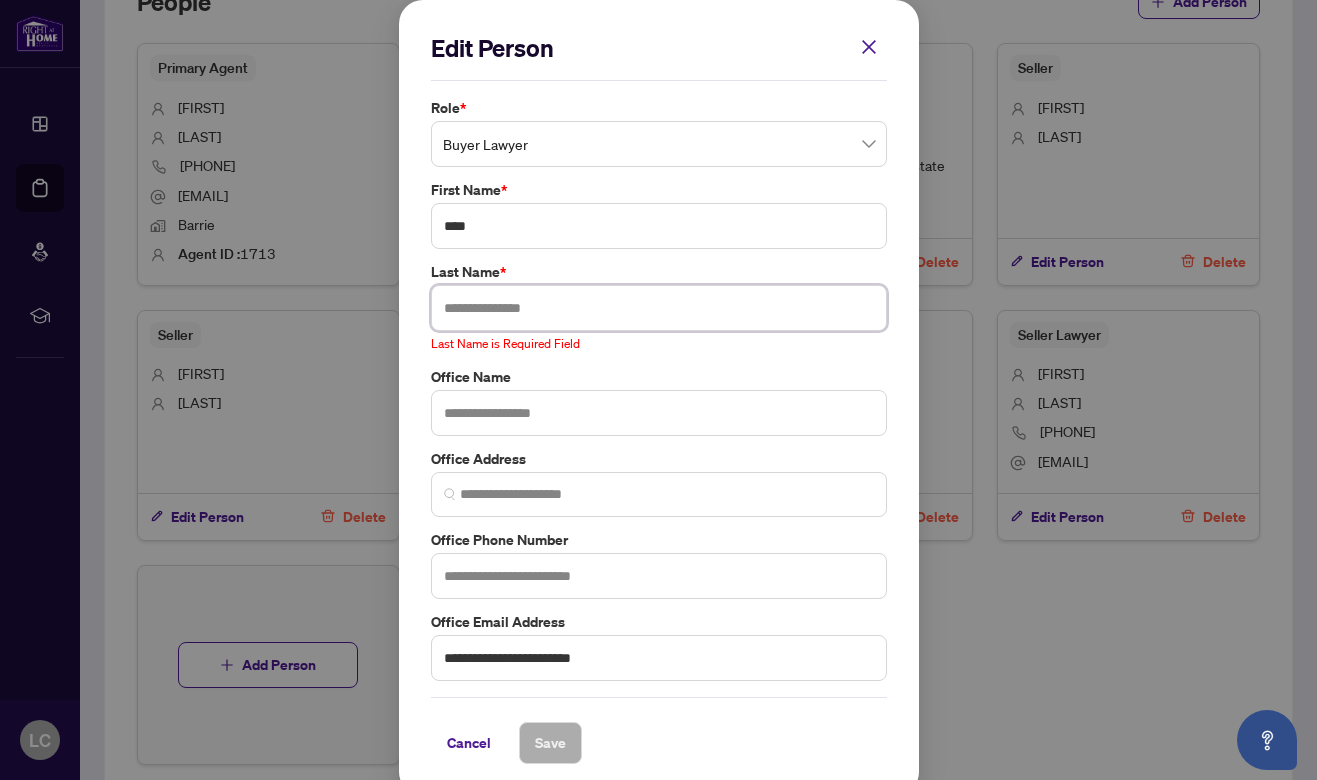 click at bounding box center [659, 308] 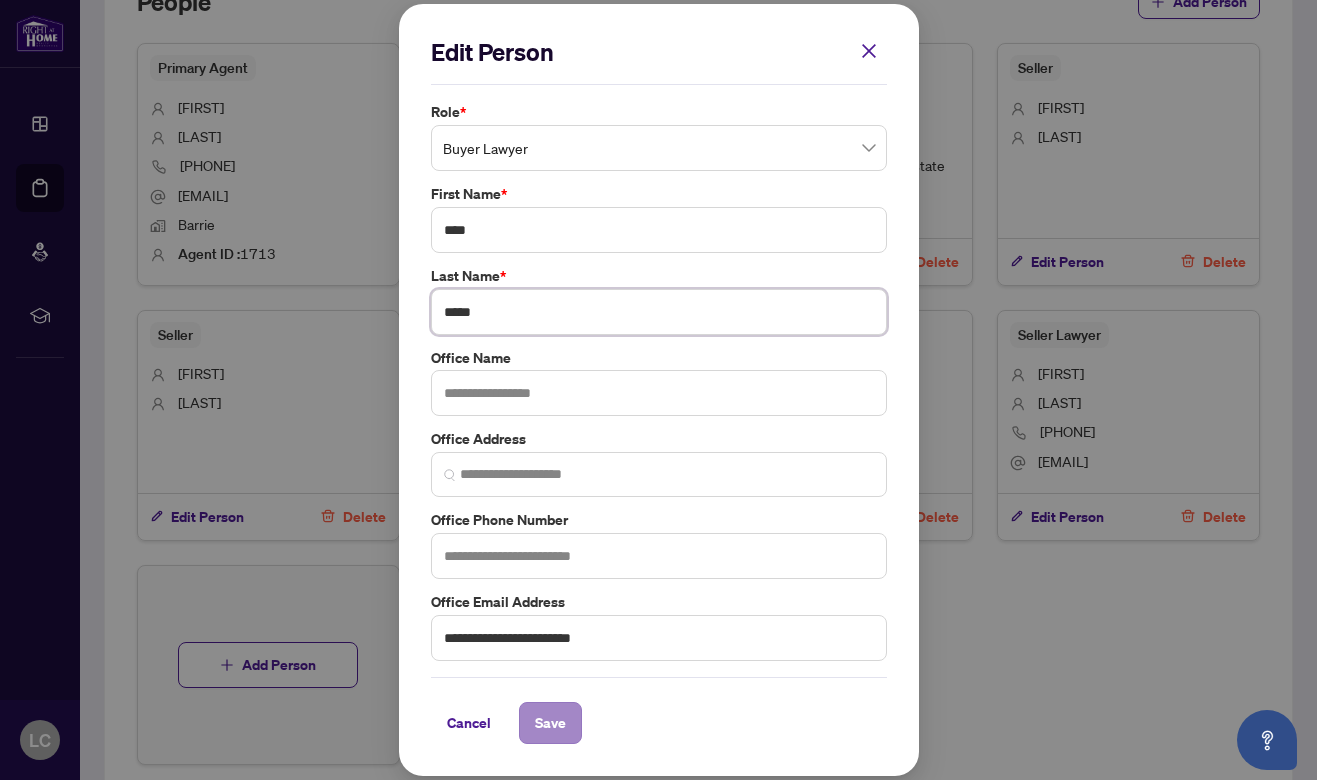type on "*****" 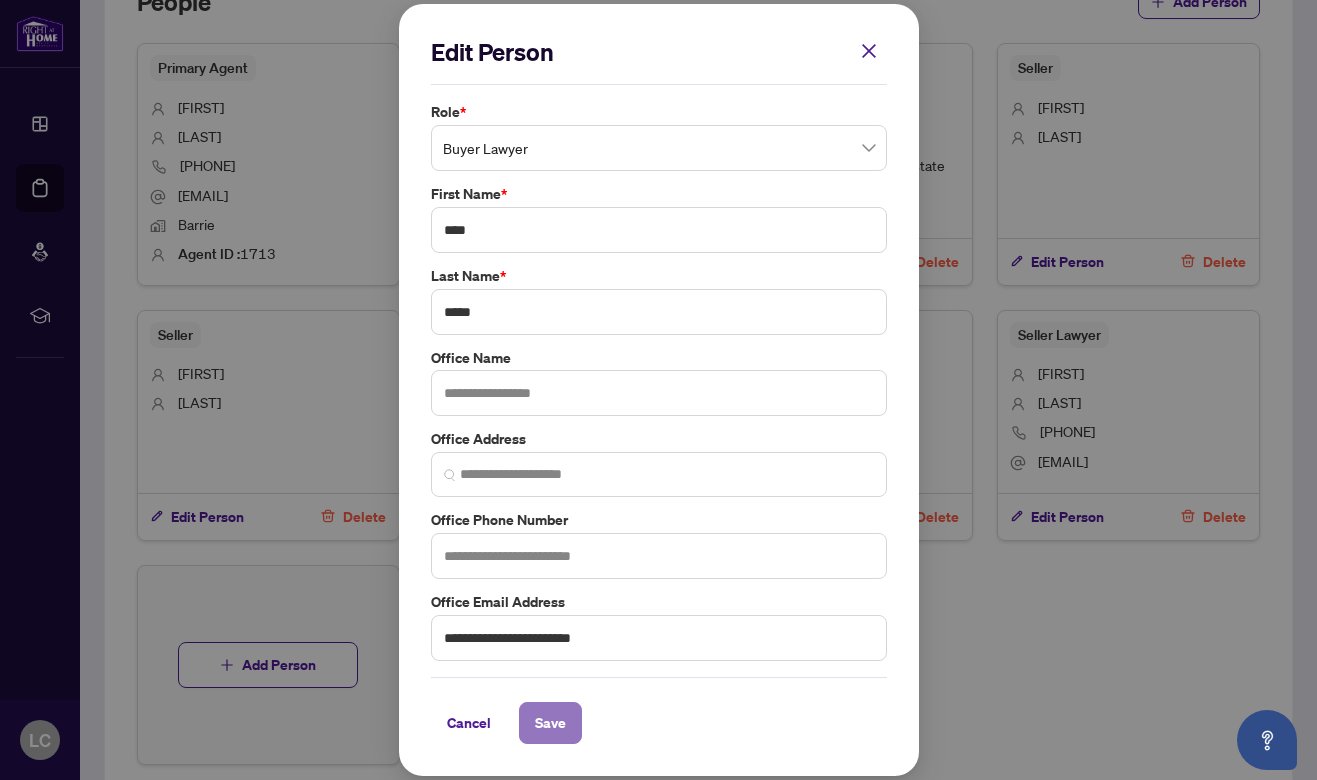 click on "Save" at bounding box center (550, 723) 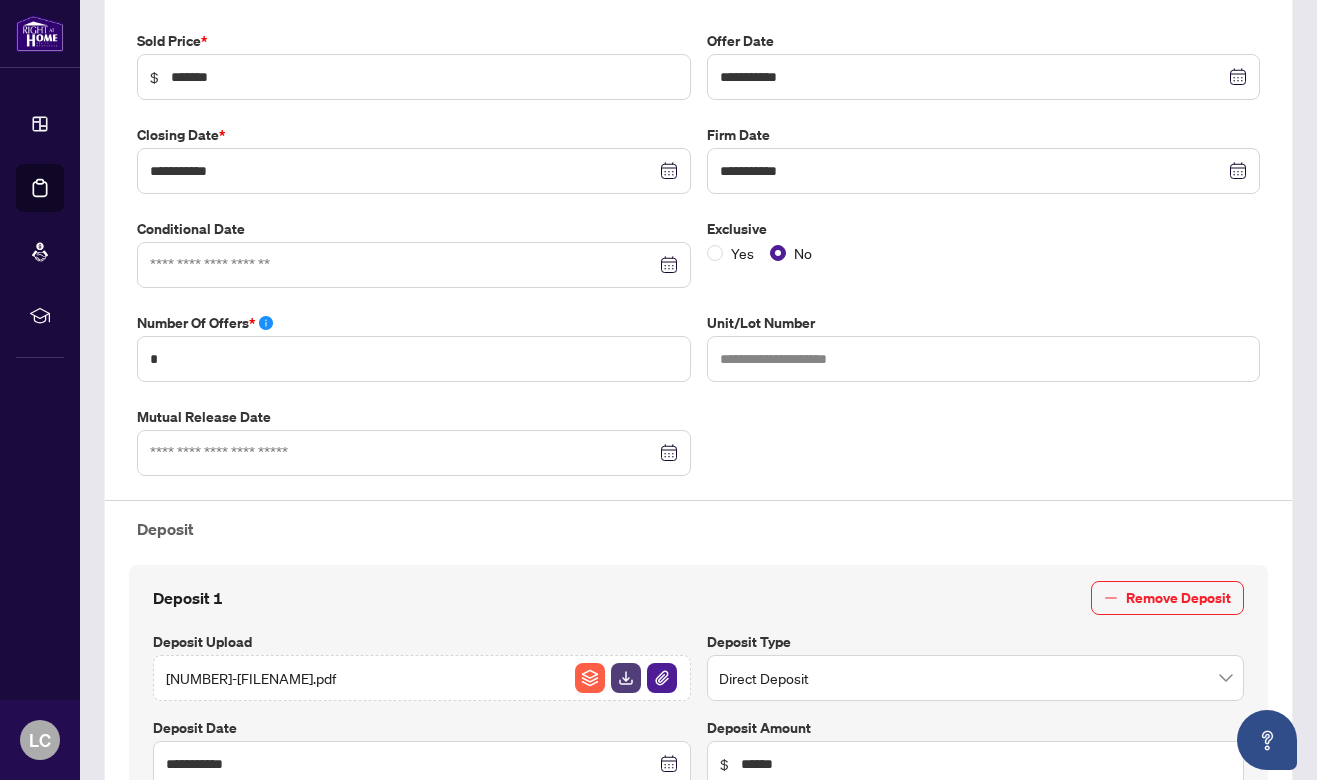 scroll, scrollTop: 0, scrollLeft: 0, axis: both 